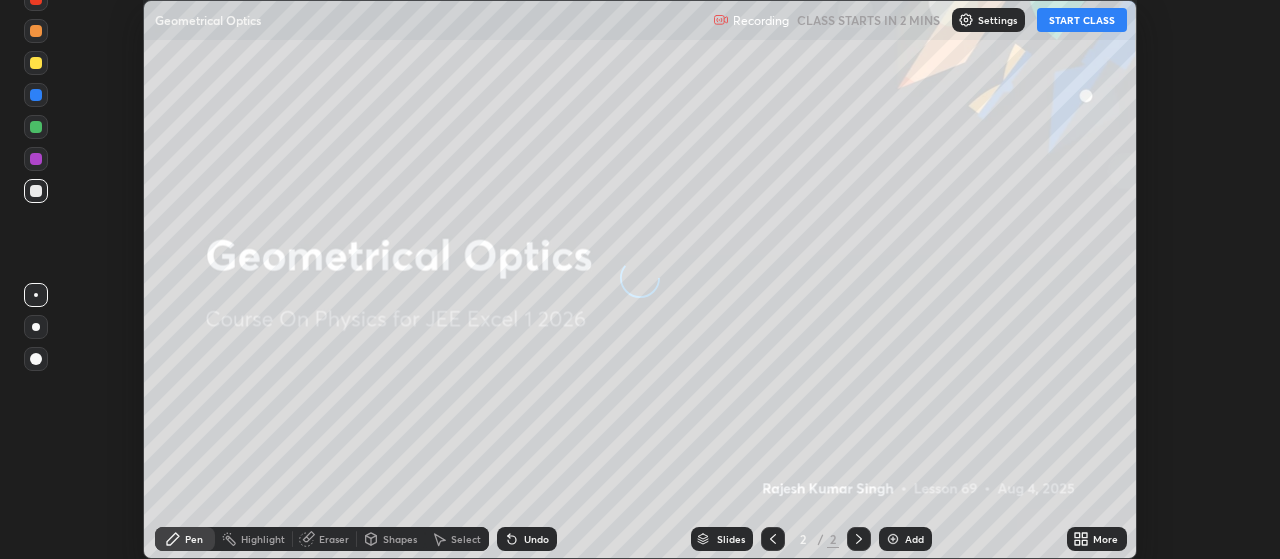 scroll, scrollTop: 0, scrollLeft: 0, axis: both 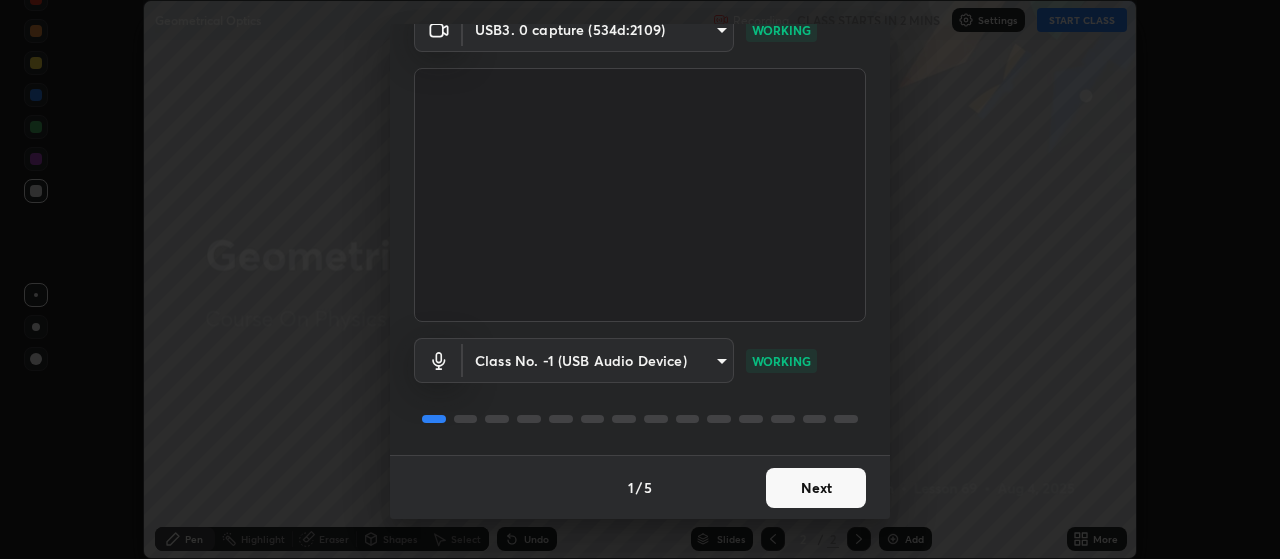 click on "Next" at bounding box center (816, 488) 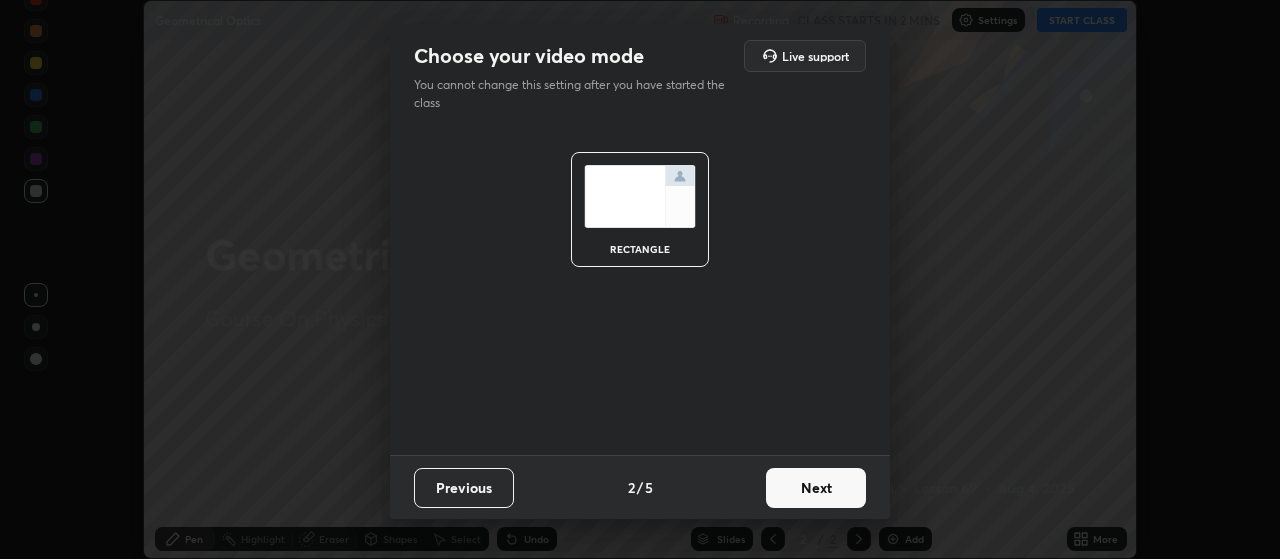 click on "Next" at bounding box center (816, 488) 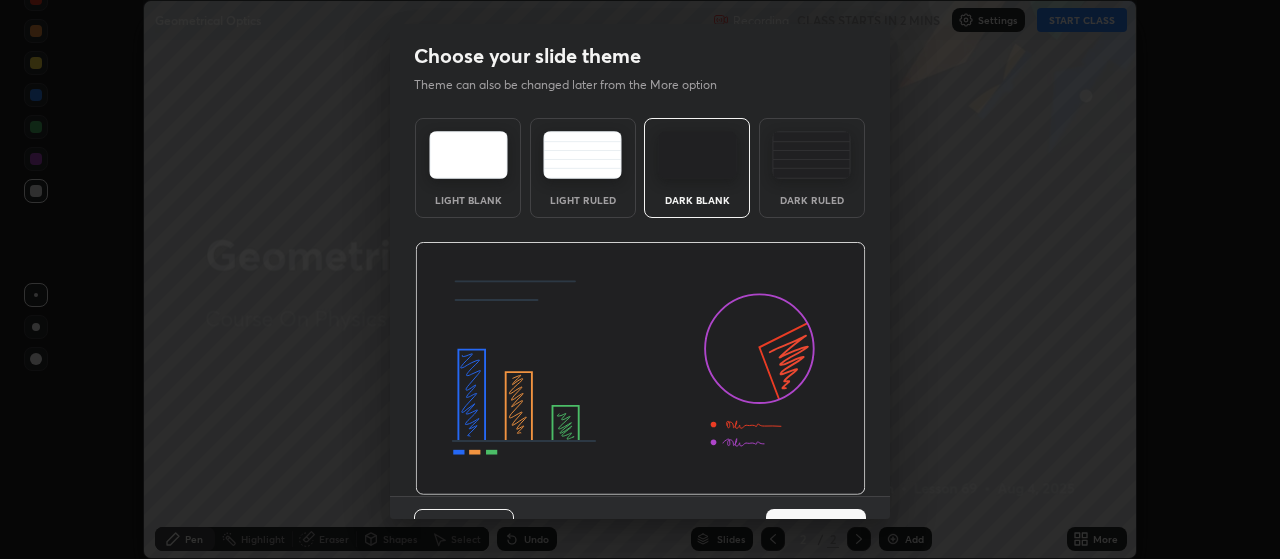 scroll, scrollTop: 41, scrollLeft: 0, axis: vertical 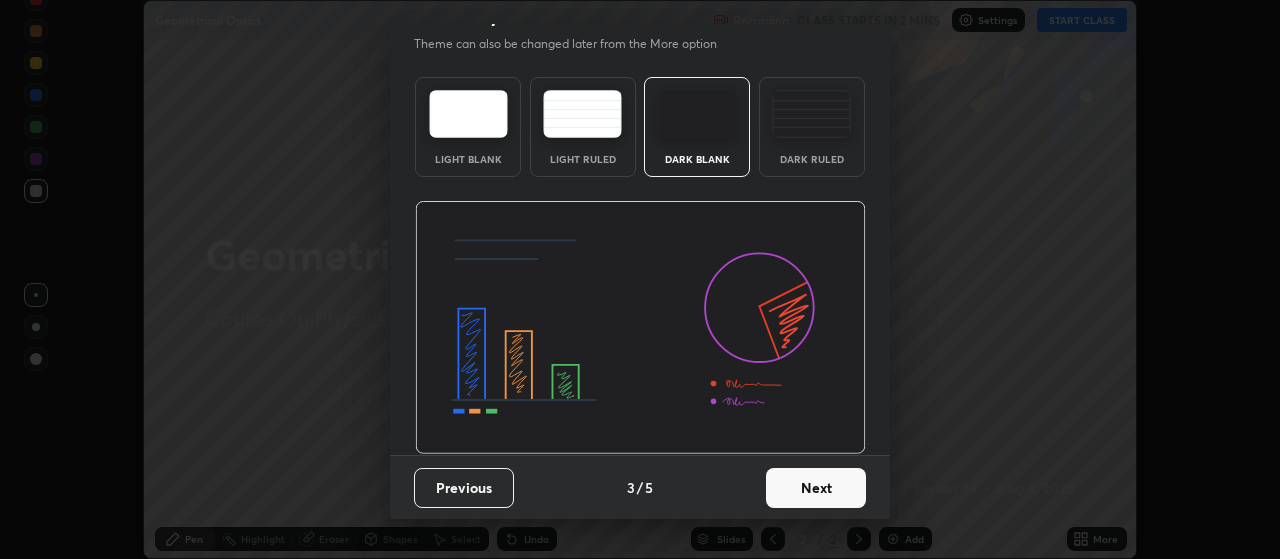 click on "Next" at bounding box center (816, 488) 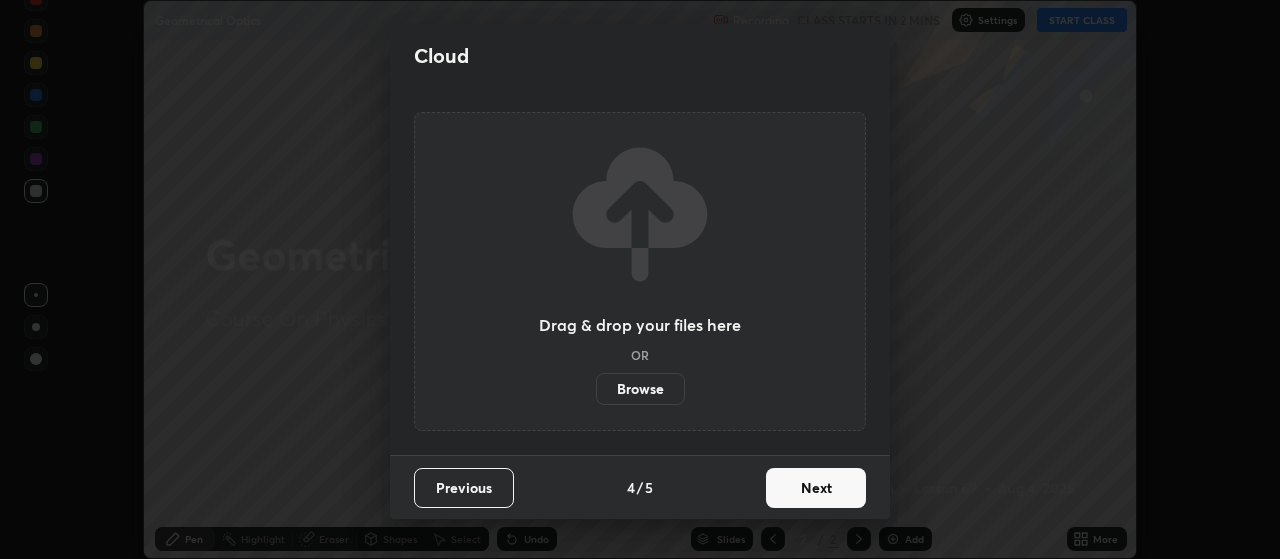 scroll, scrollTop: 0, scrollLeft: 0, axis: both 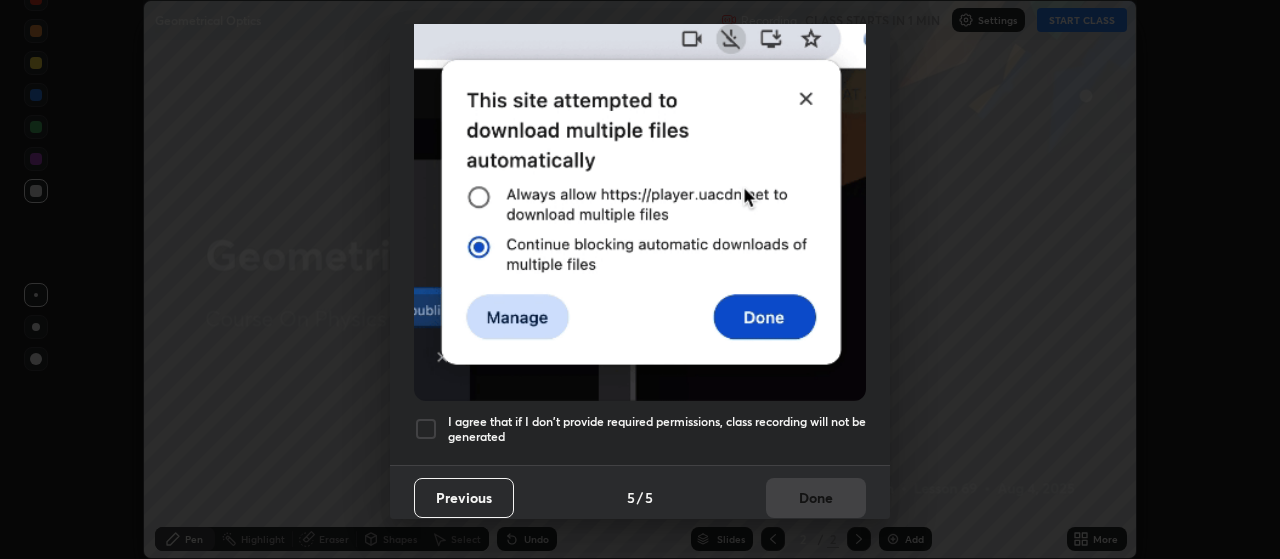 click at bounding box center [426, 429] 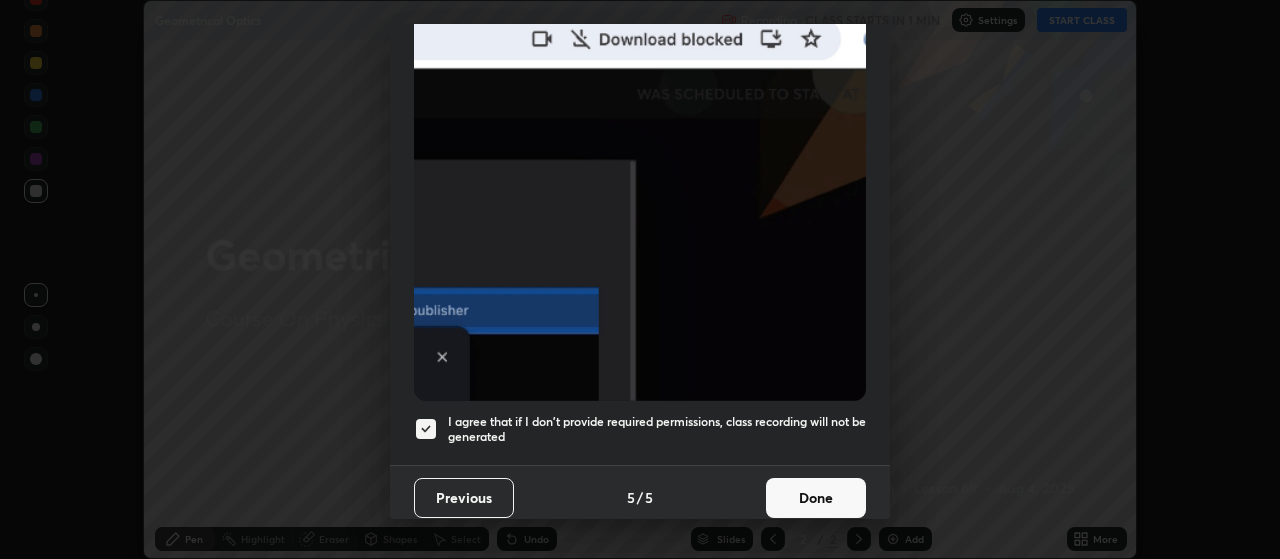 click on "Done" at bounding box center (816, 498) 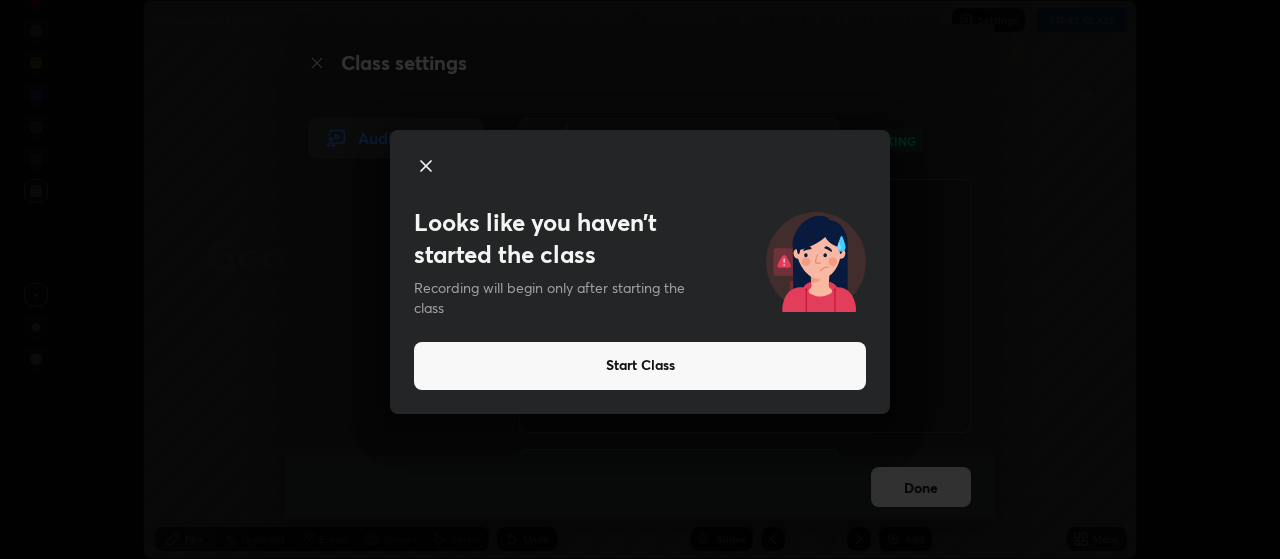 click on "Looks like you haven’t started the class Recording will begin only after starting the class Start Class" at bounding box center (640, 279) 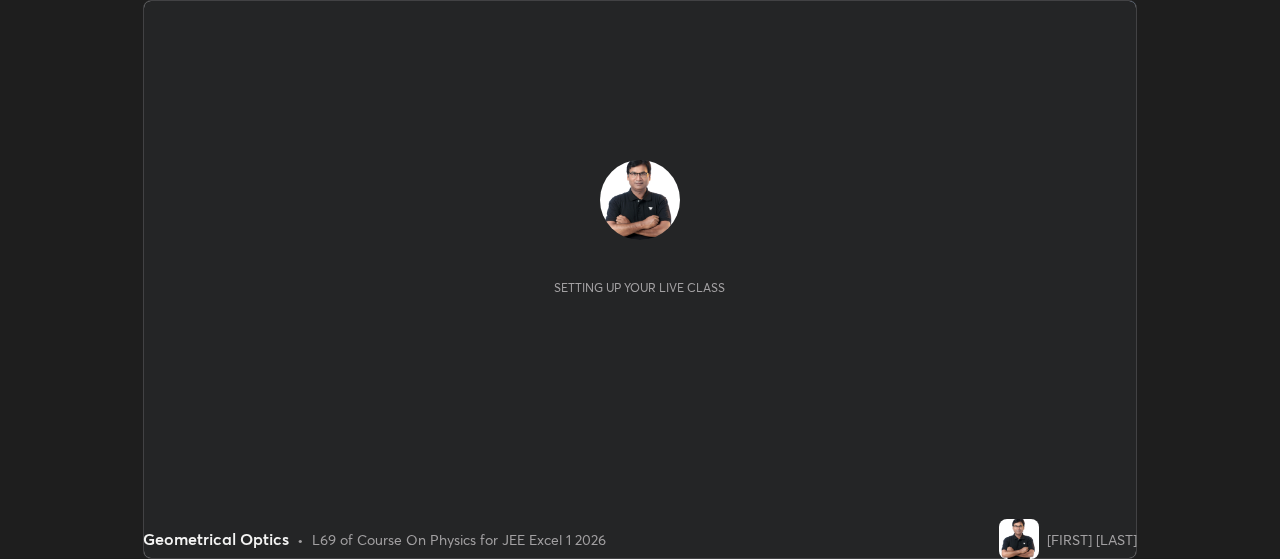 scroll, scrollTop: 0, scrollLeft: 0, axis: both 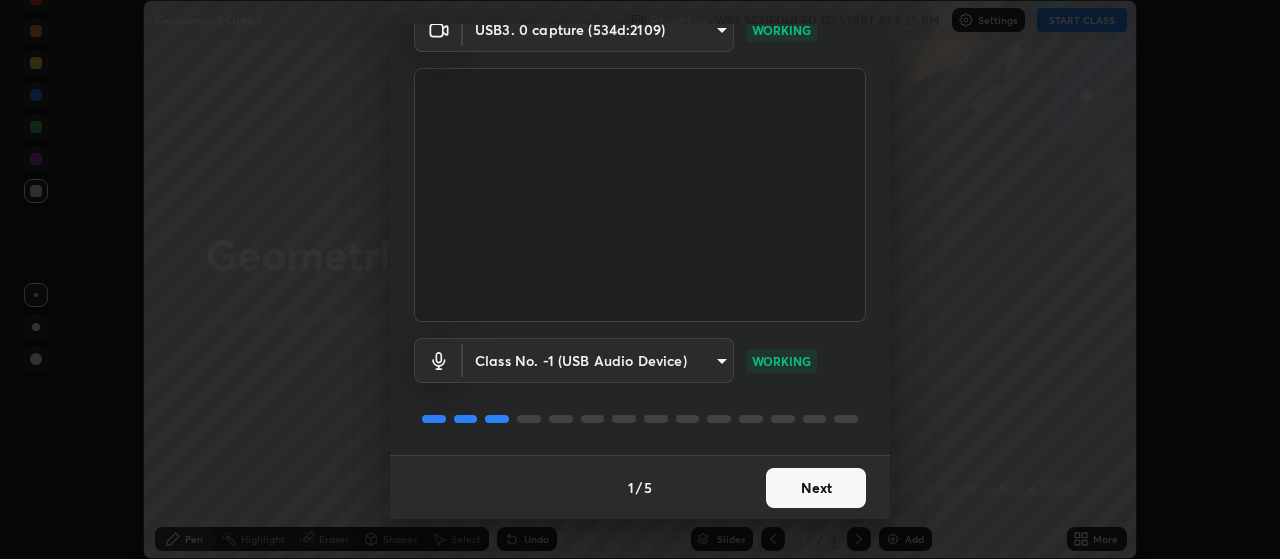 click on "Next" at bounding box center [816, 488] 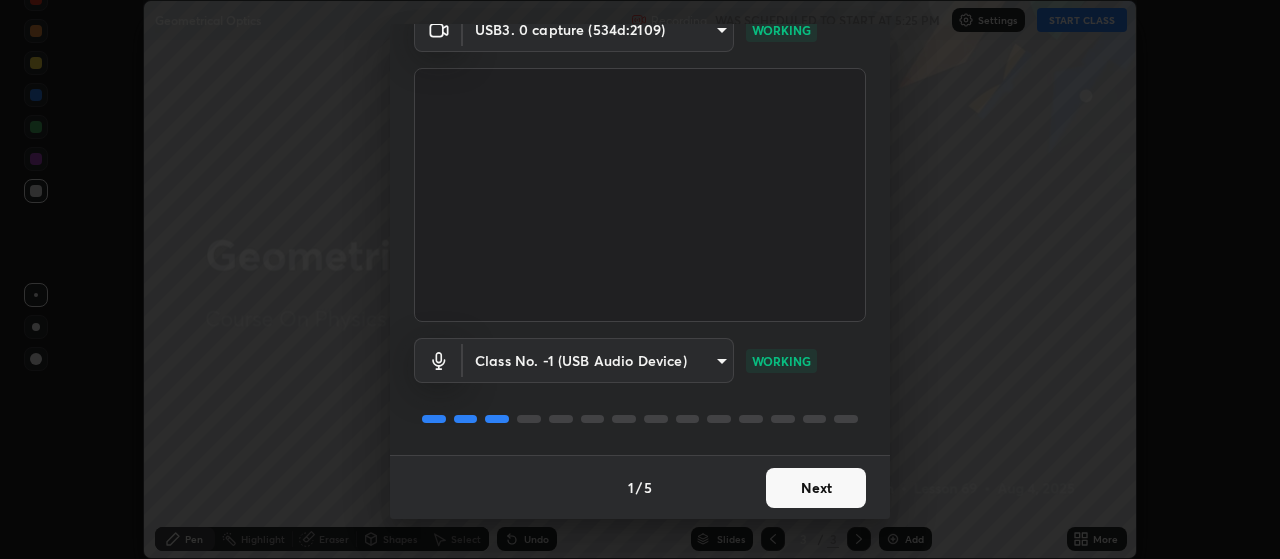 scroll, scrollTop: 0, scrollLeft: 0, axis: both 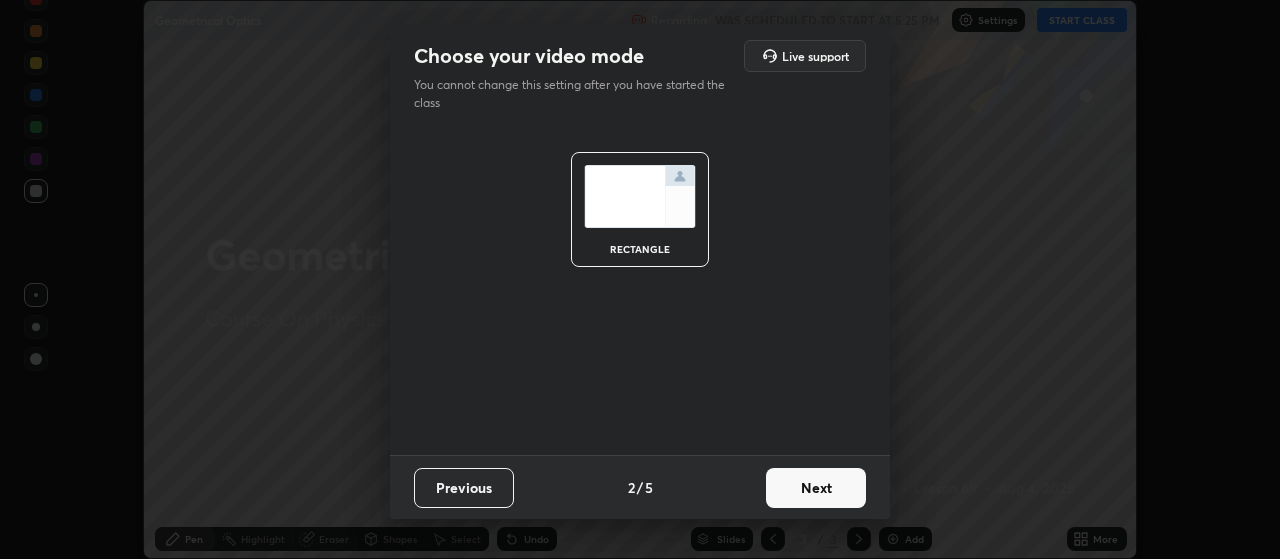 click on "Next" at bounding box center [816, 488] 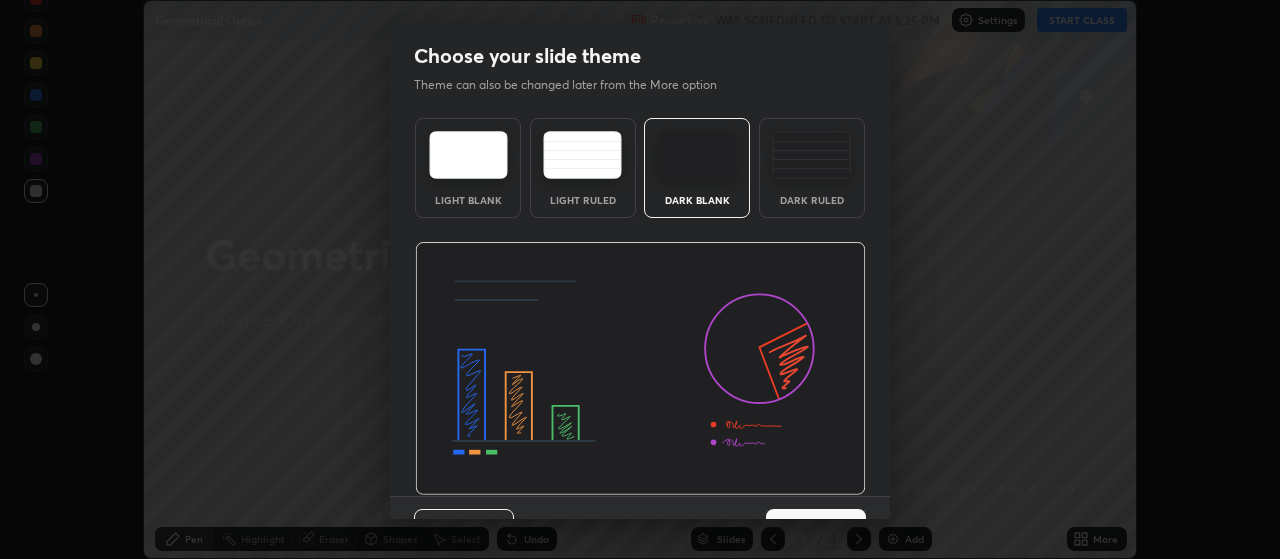 scroll, scrollTop: 41, scrollLeft: 0, axis: vertical 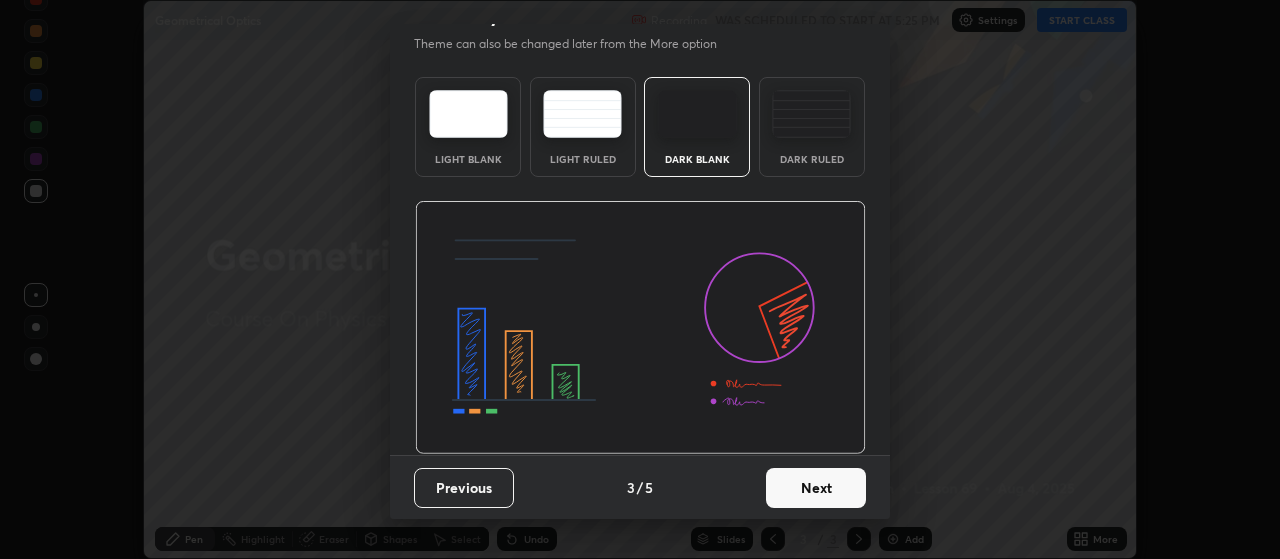 click on "Next" at bounding box center [816, 488] 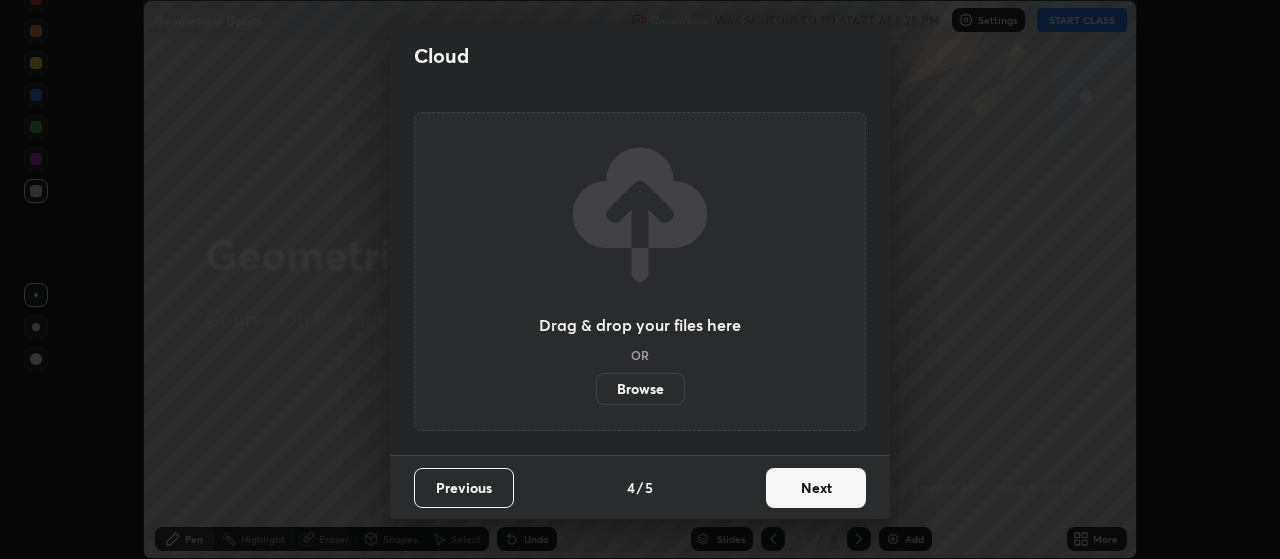 scroll, scrollTop: 0, scrollLeft: 0, axis: both 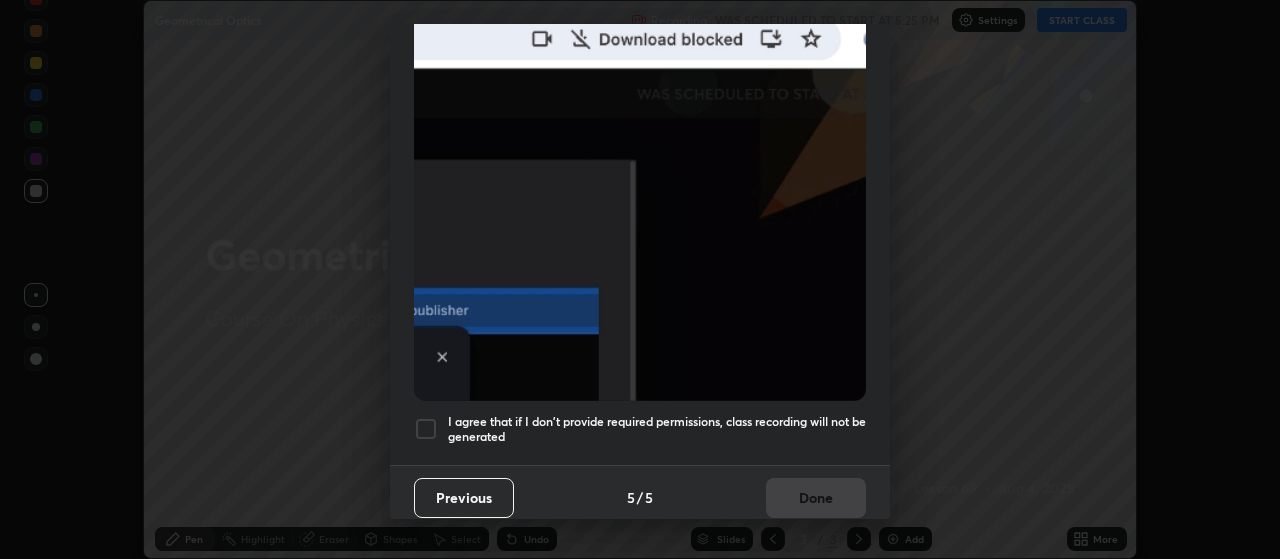 click at bounding box center [426, 429] 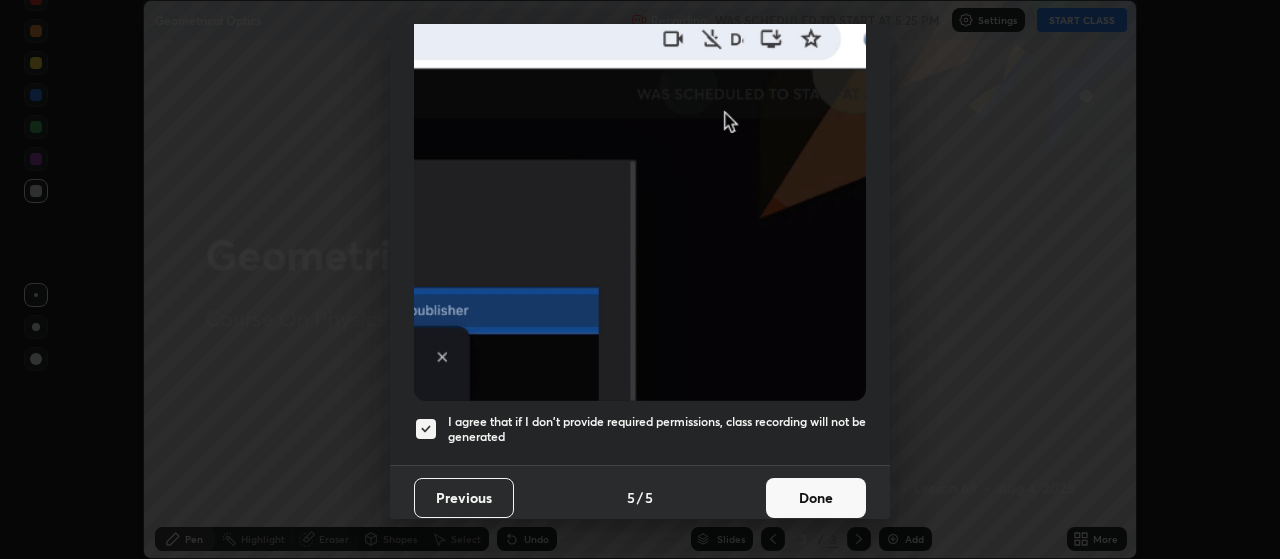 click on "Done" at bounding box center [816, 498] 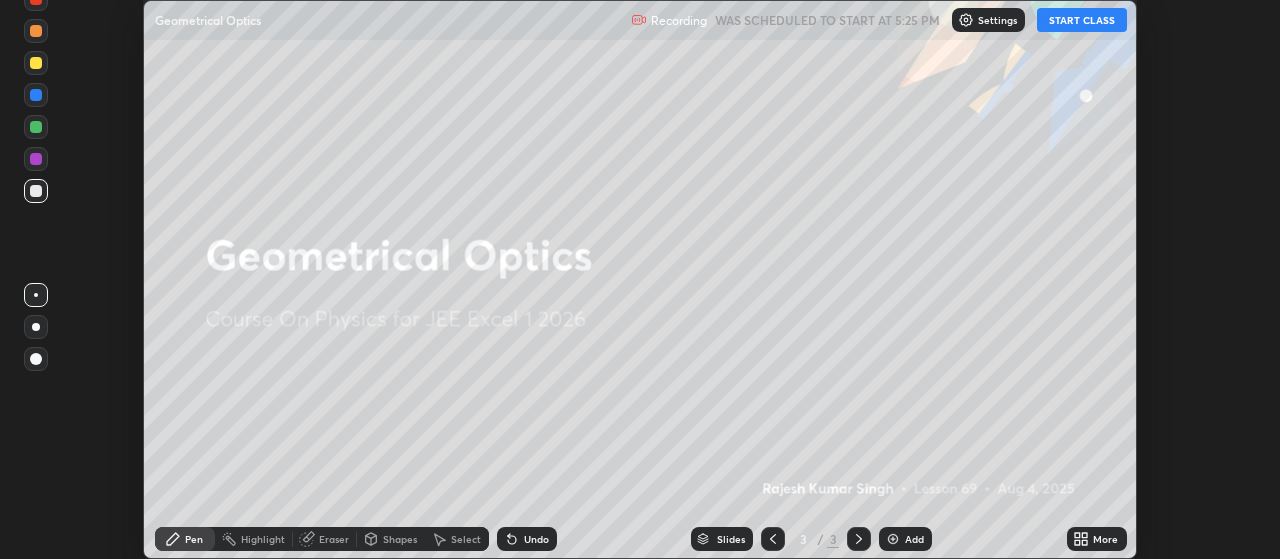 click on "START CLASS" at bounding box center (1082, 20) 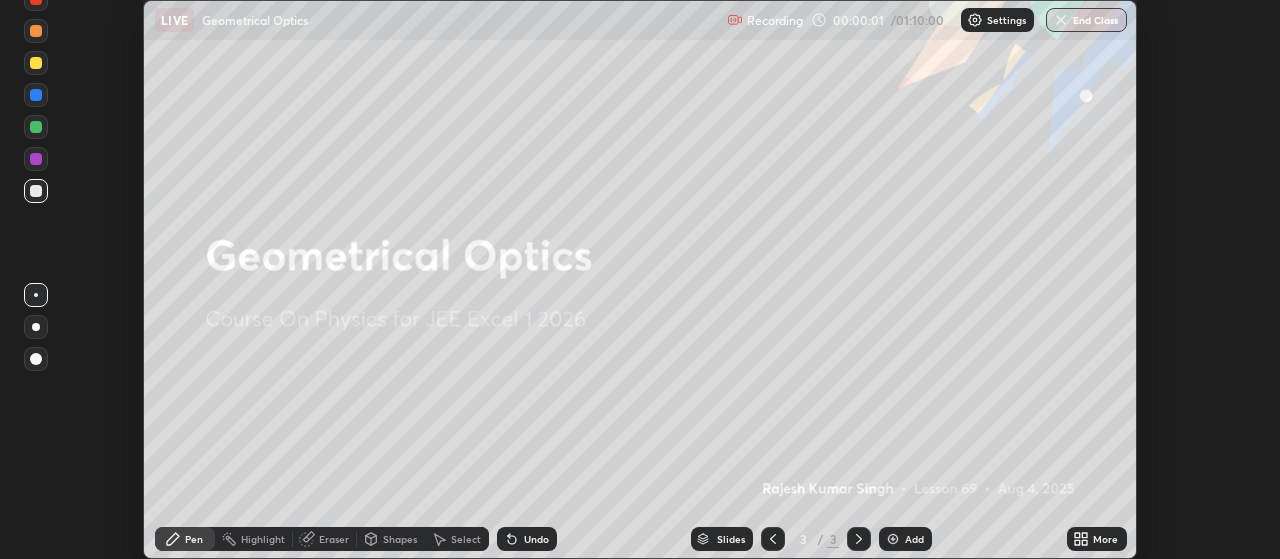 click on "Add" at bounding box center (914, 539) 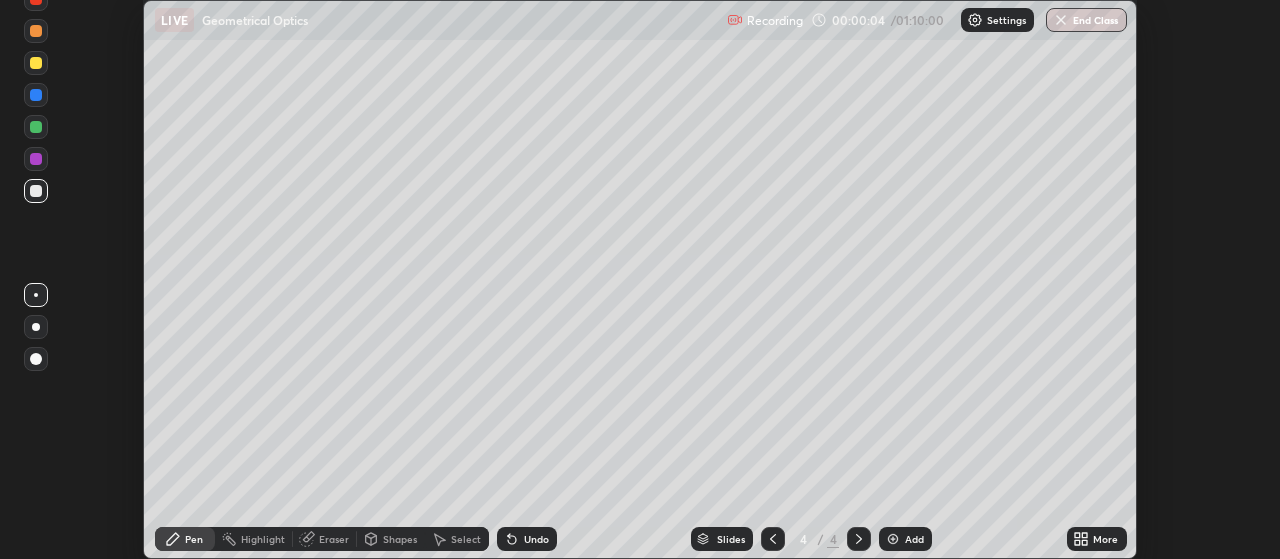 click at bounding box center (36, 63) 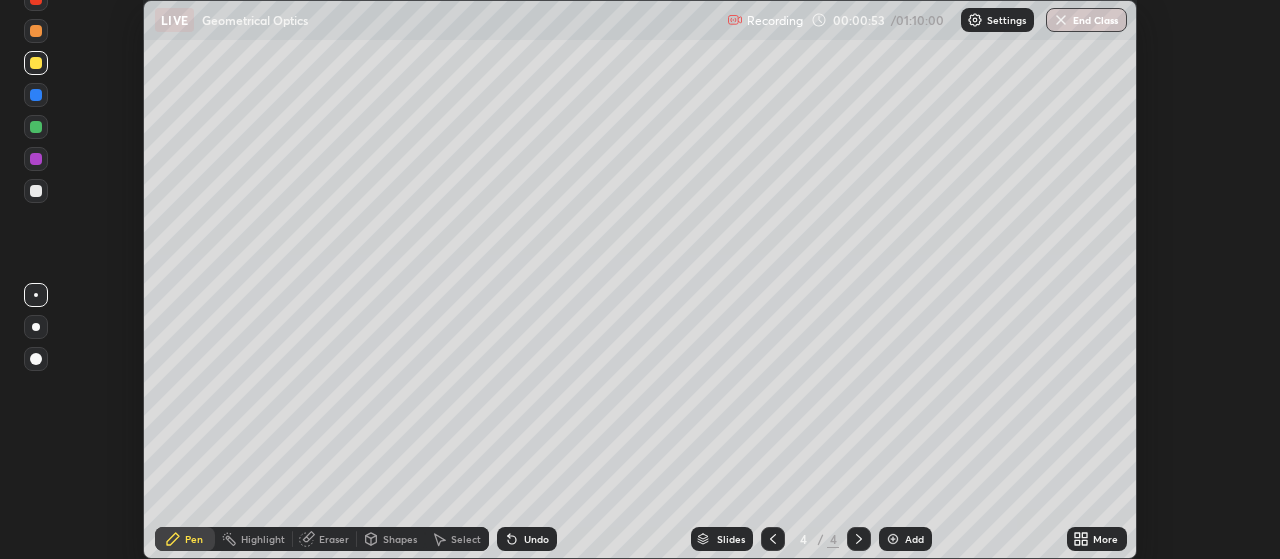 click at bounding box center [36, 191] 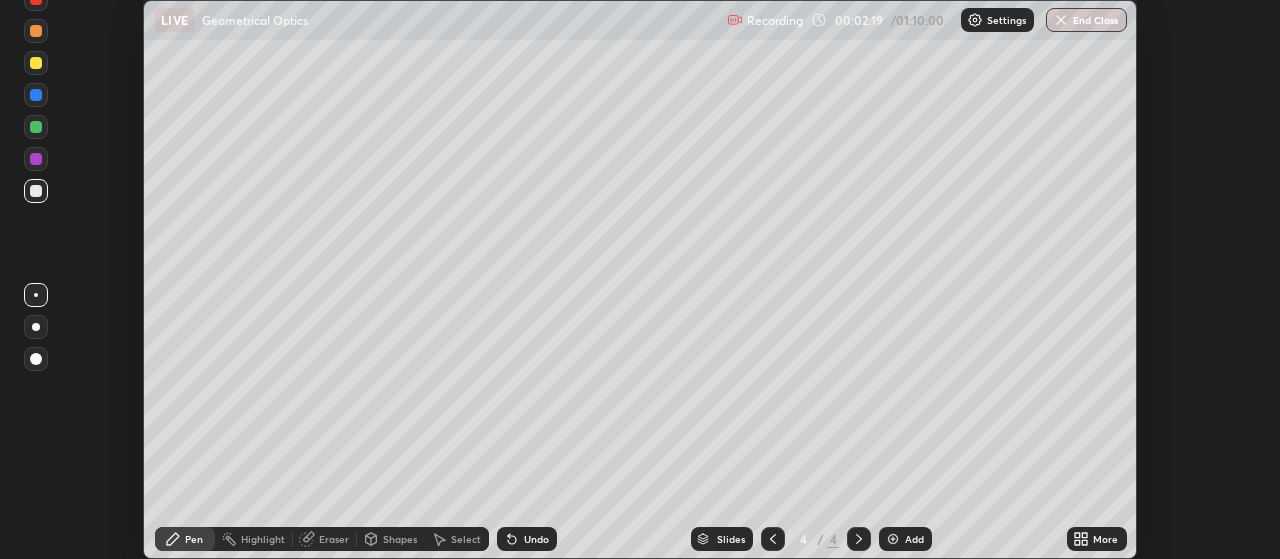 click on "Eraser" at bounding box center (334, 539) 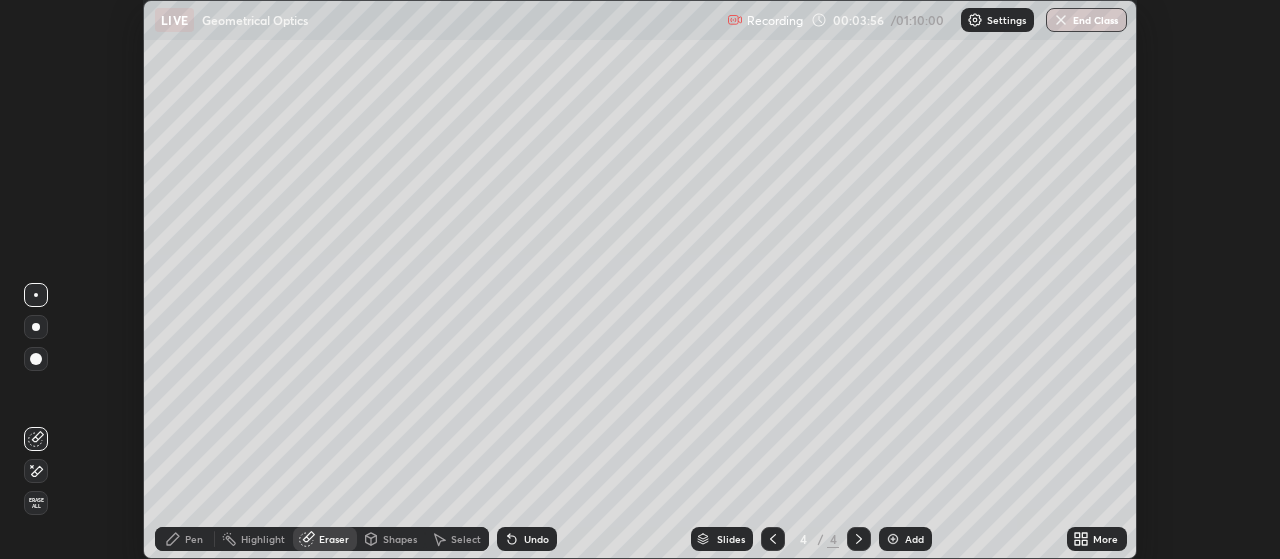 click on "Add" at bounding box center [905, 539] 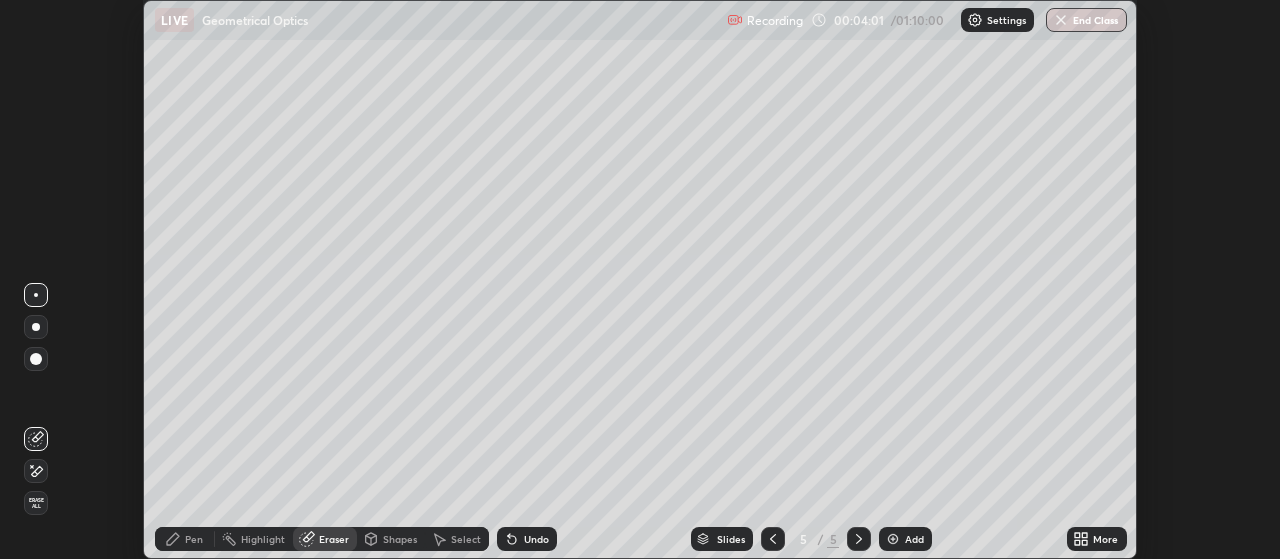 click on "Pen" at bounding box center [194, 539] 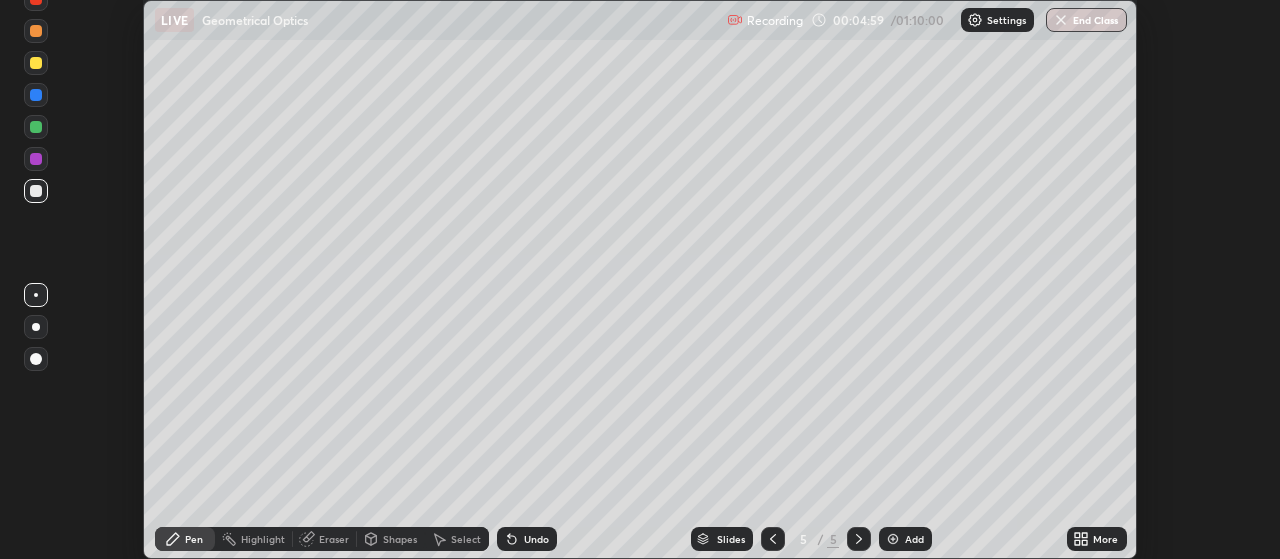 click at bounding box center [36, 191] 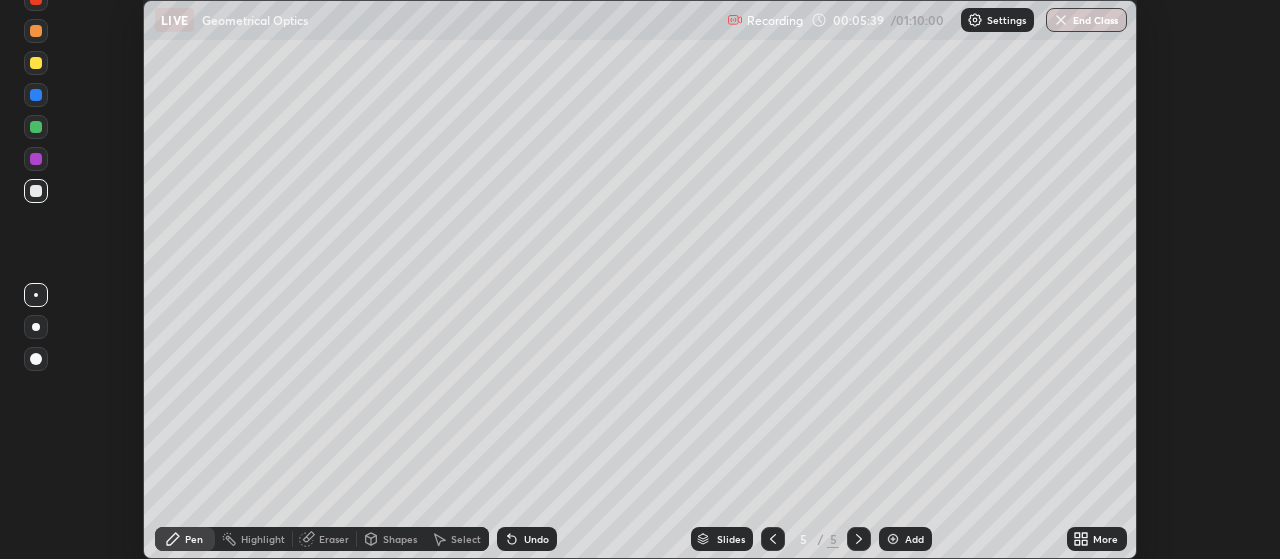 click at bounding box center (36, 191) 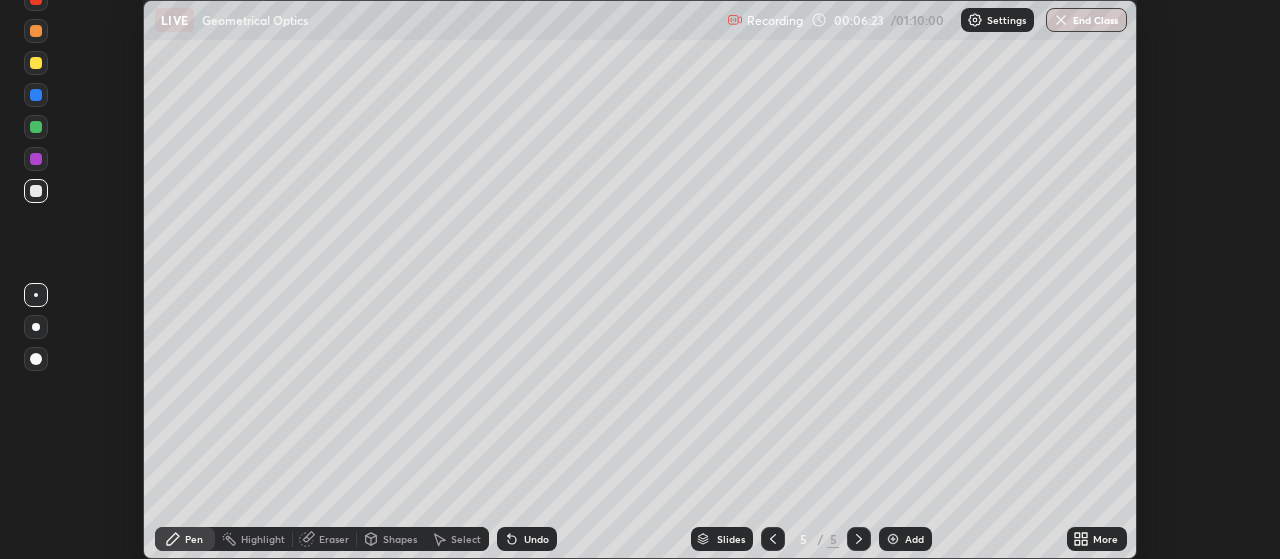 click at bounding box center [36, 63] 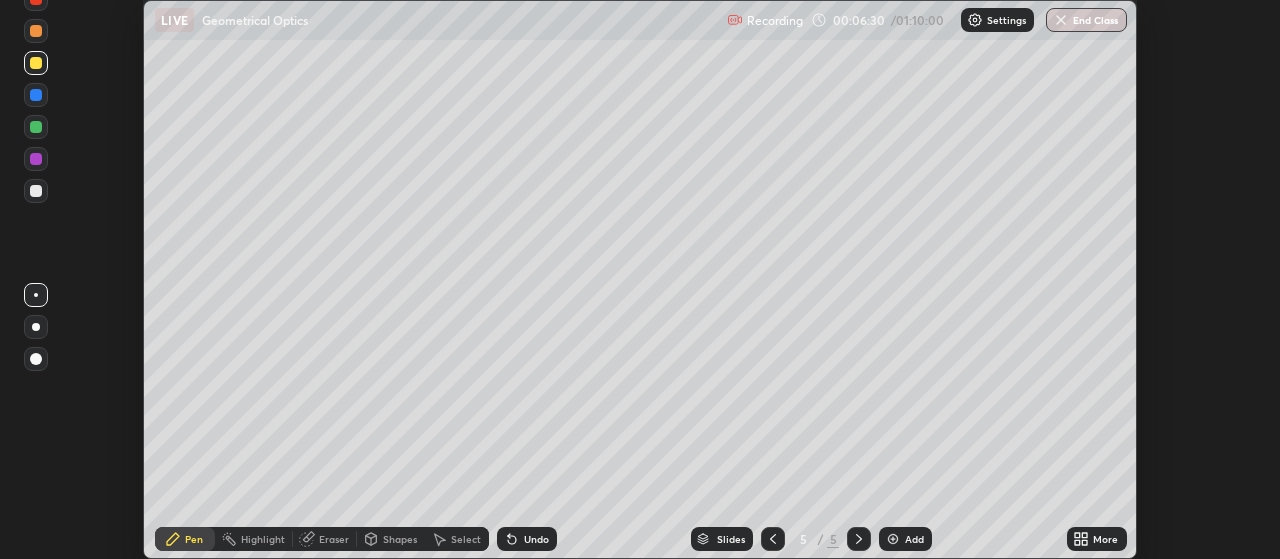 click on "Undo" at bounding box center [536, 539] 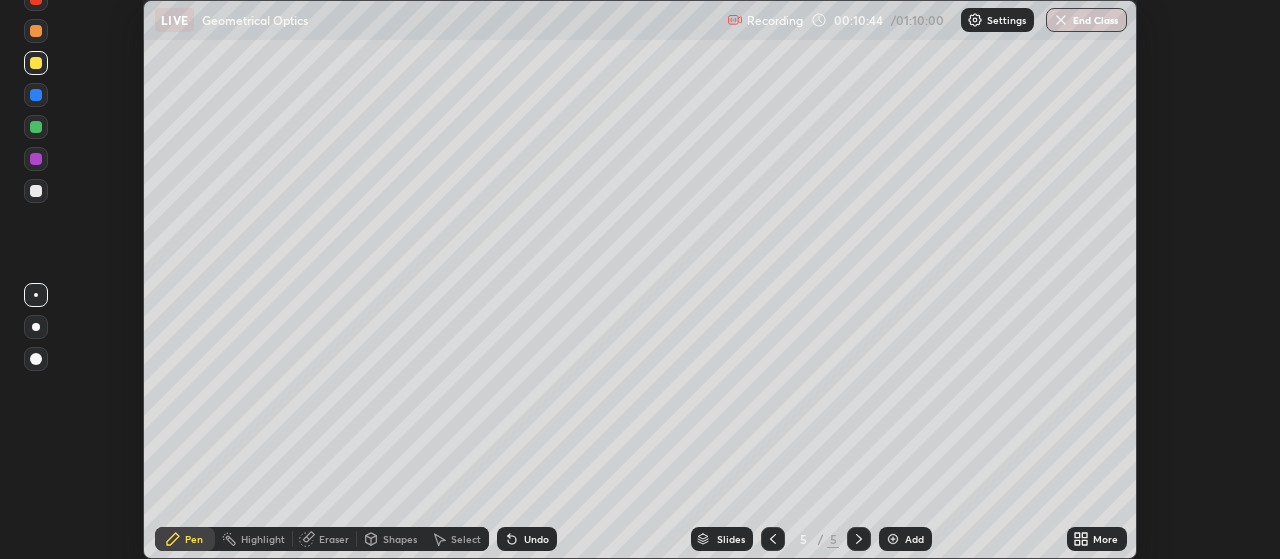 click on "Add" at bounding box center (905, 539) 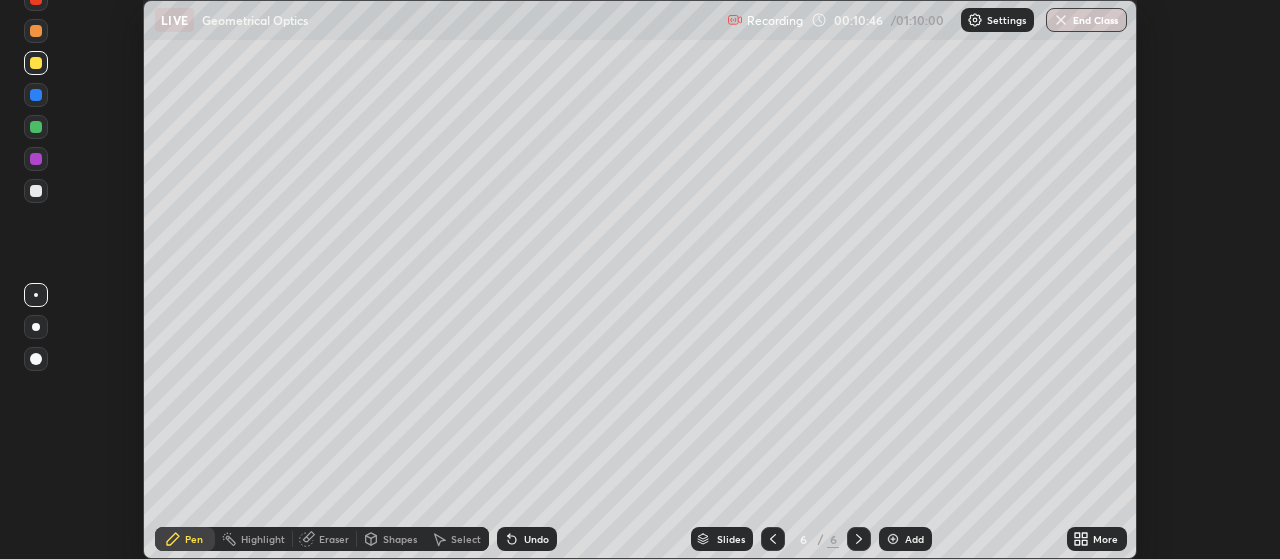 click at bounding box center (36, 191) 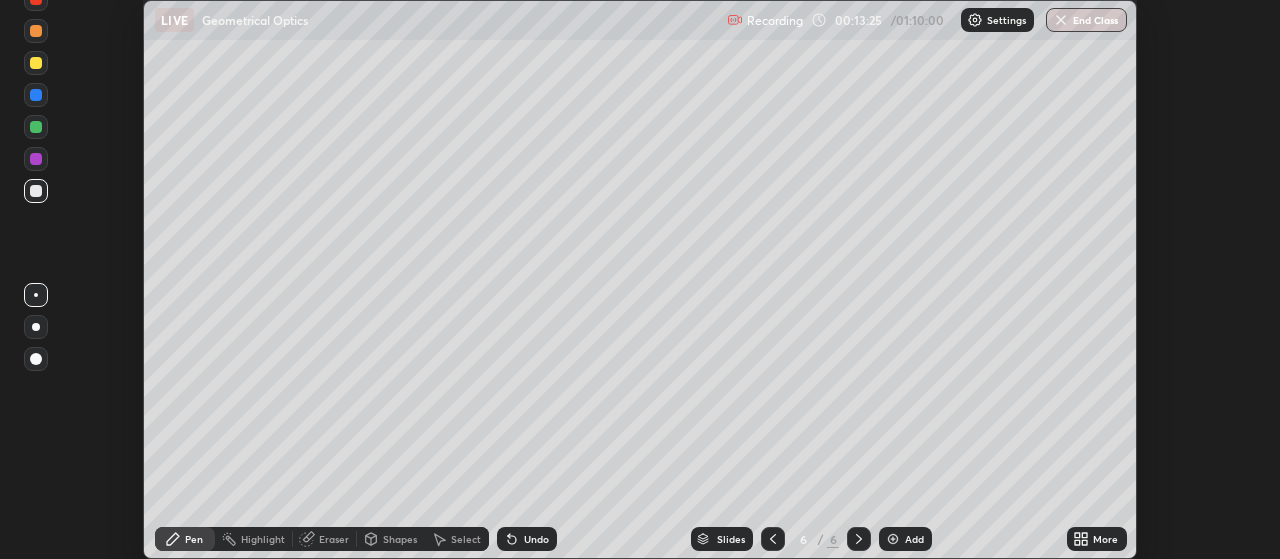 click at bounding box center [36, 191] 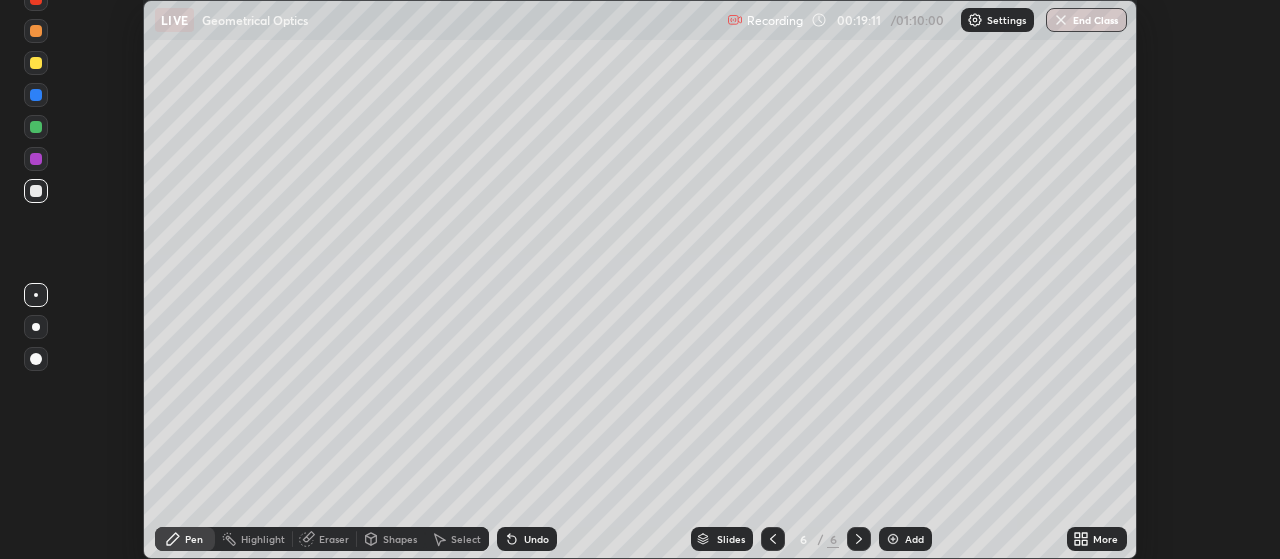click on "Add" at bounding box center [914, 539] 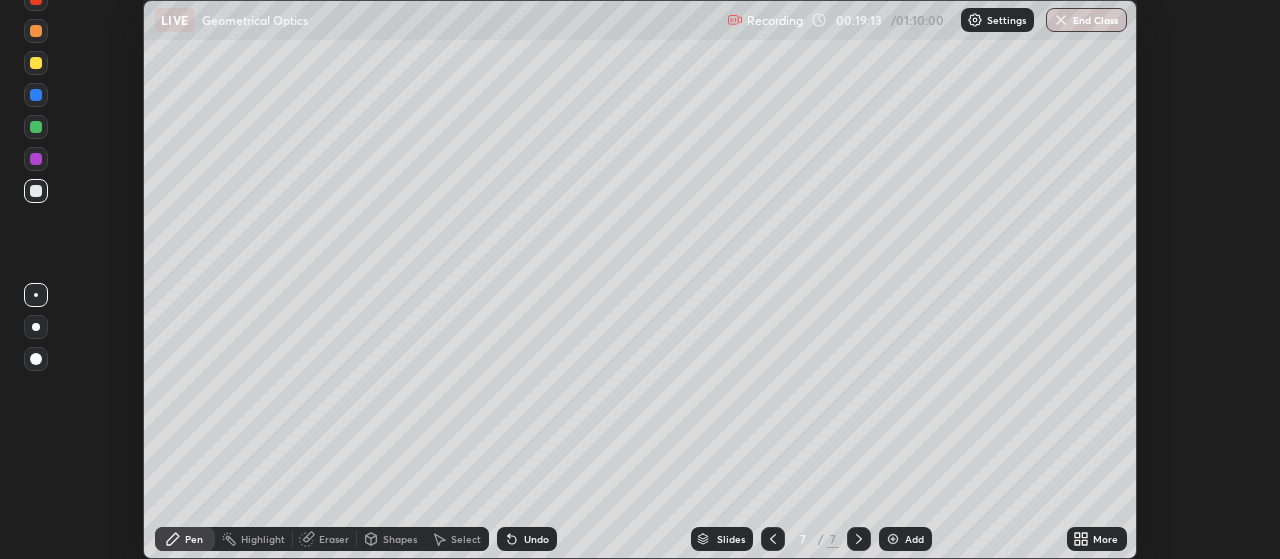 click at bounding box center [36, 63] 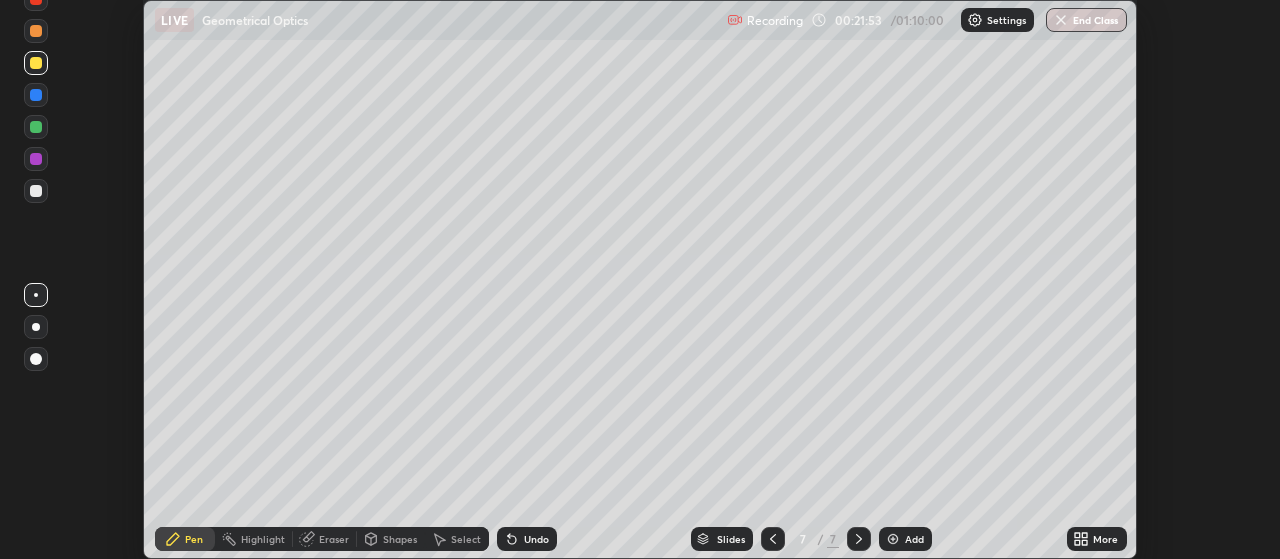 click on "More" at bounding box center (1097, 539) 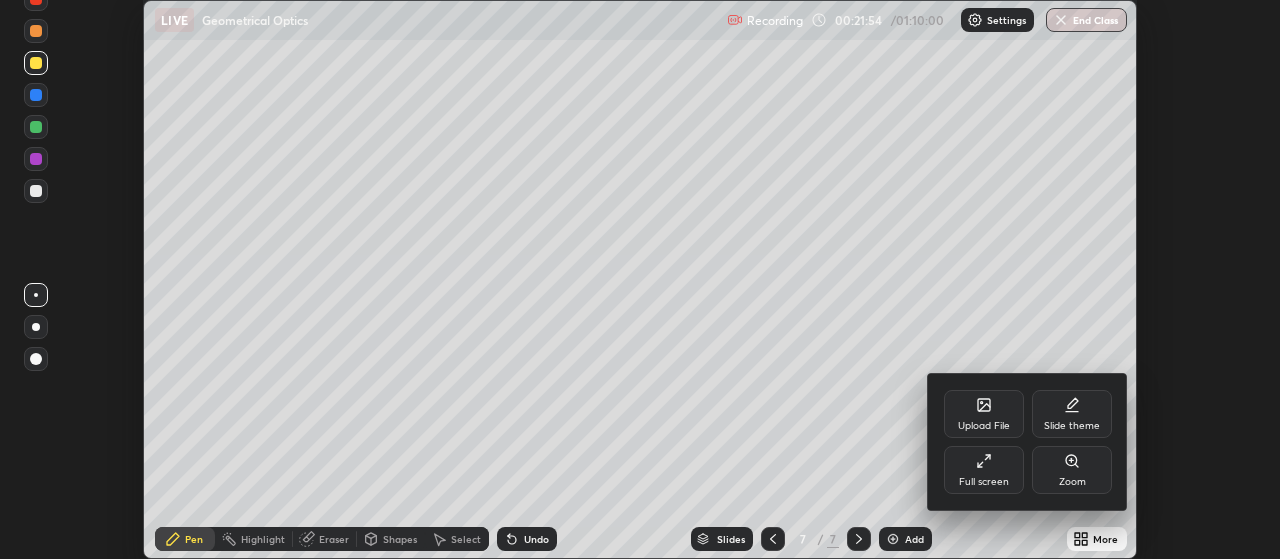 click 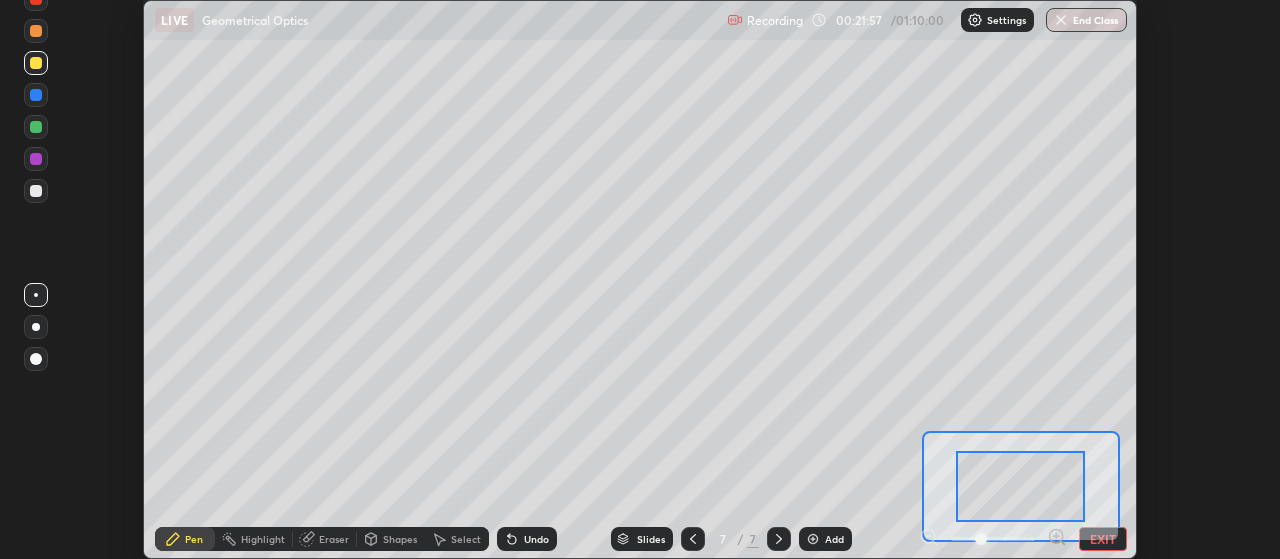 click on "EXIT" at bounding box center (1103, 539) 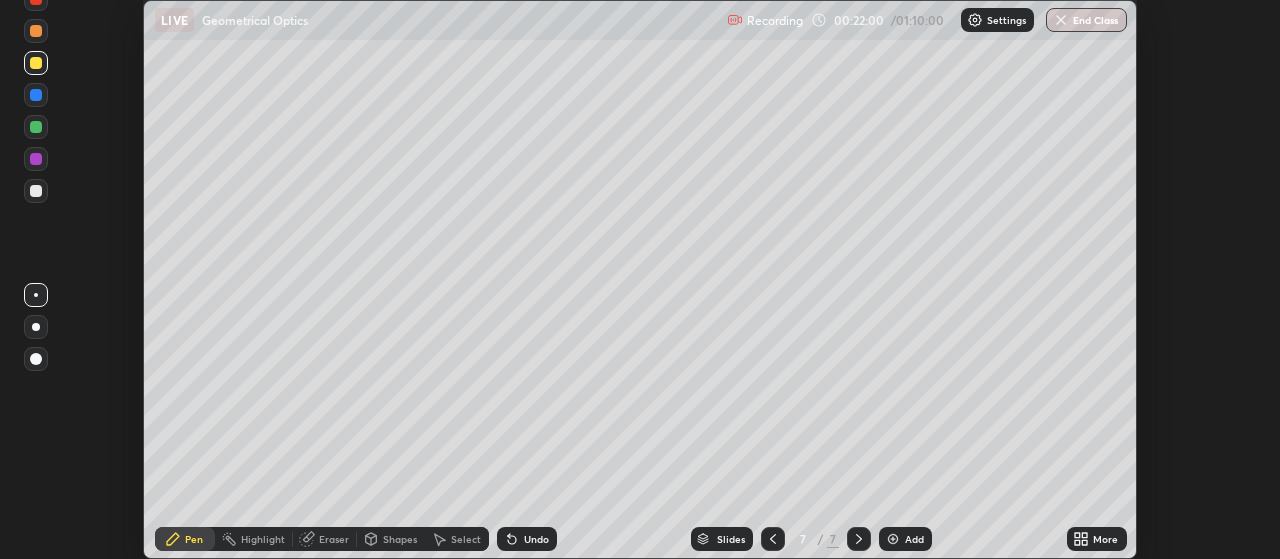 click 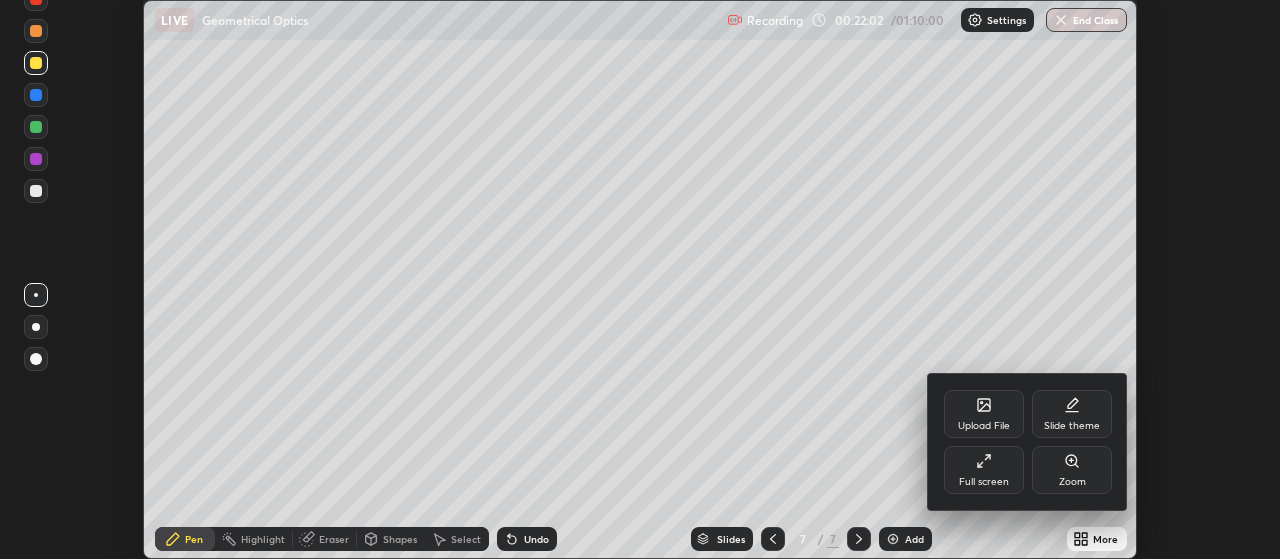 click on "Full screen" at bounding box center (984, 470) 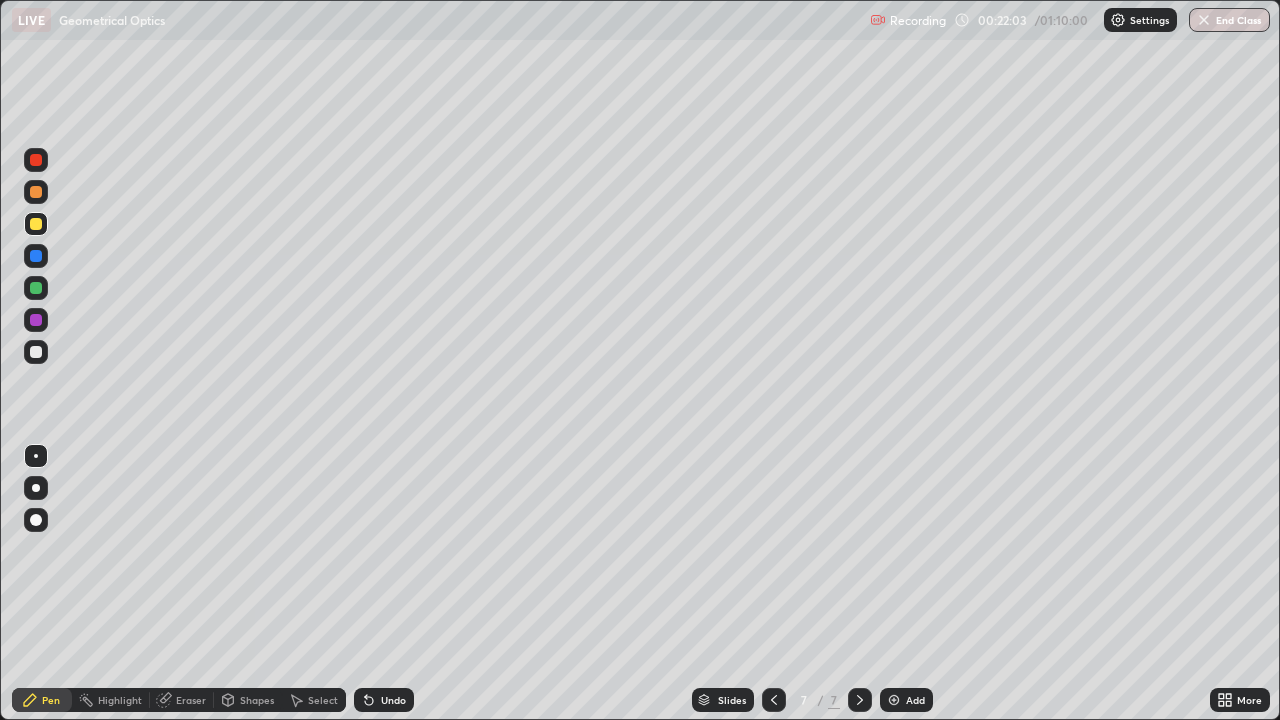 scroll, scrollTop: 99280, scrollLeft: 98720, axis: both 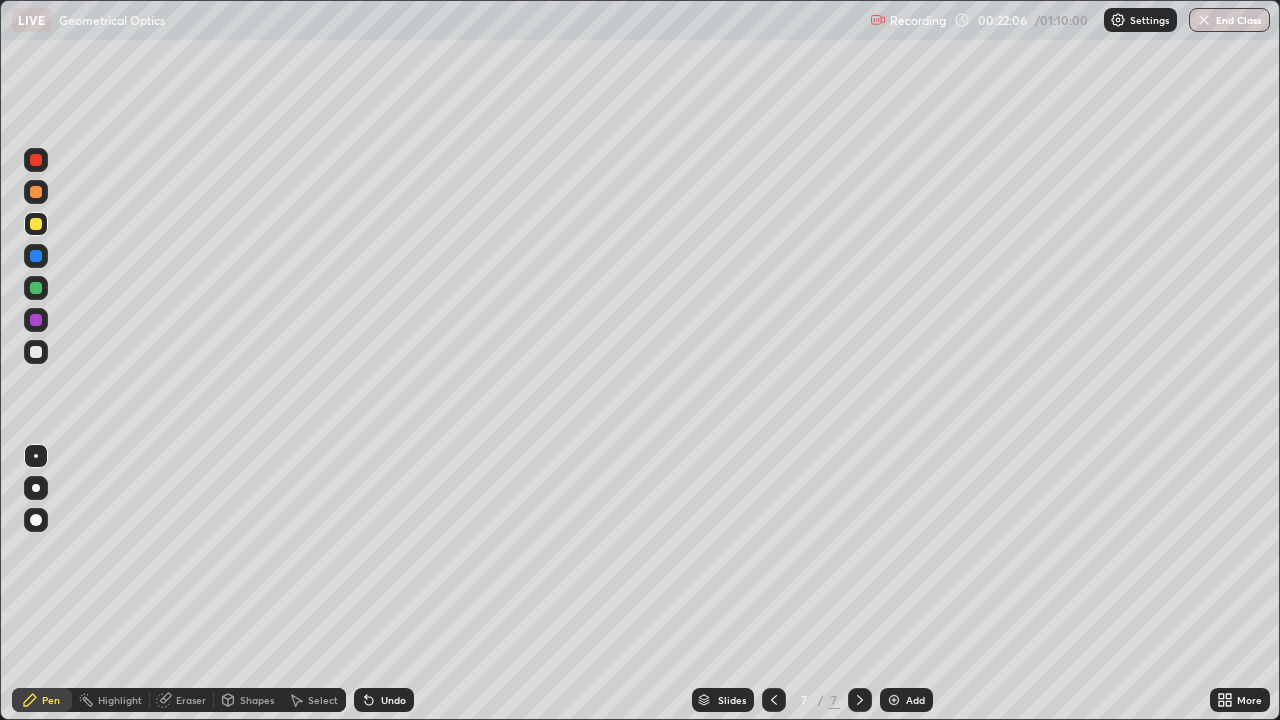 click at bounding box center [36, 352] 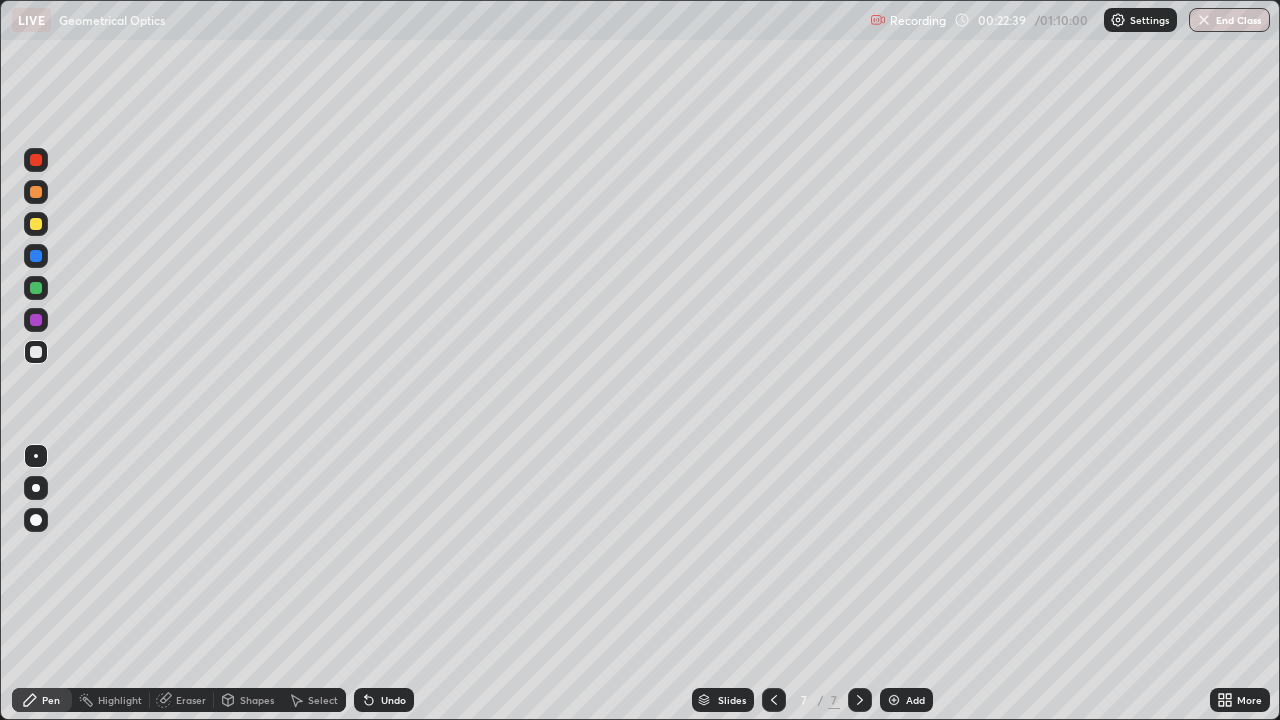 click at bounding box center [36, 288] 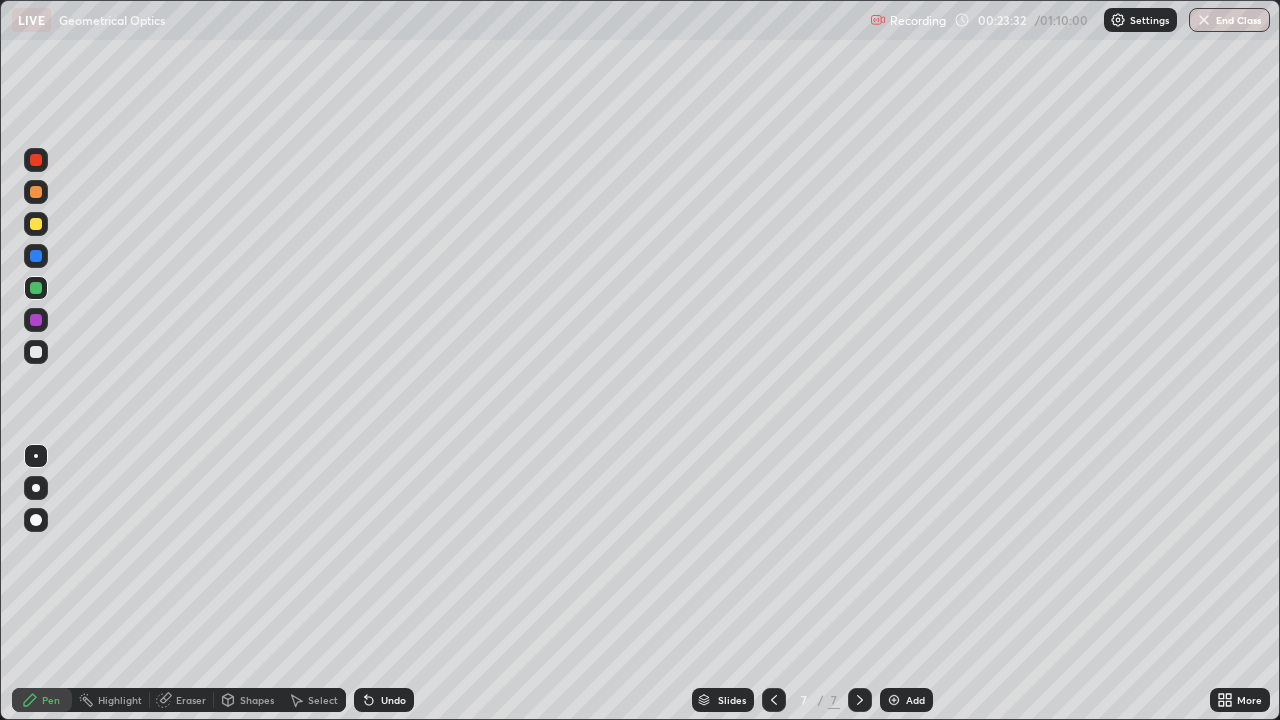 click on "Undo" at bounding box center [393, 700] 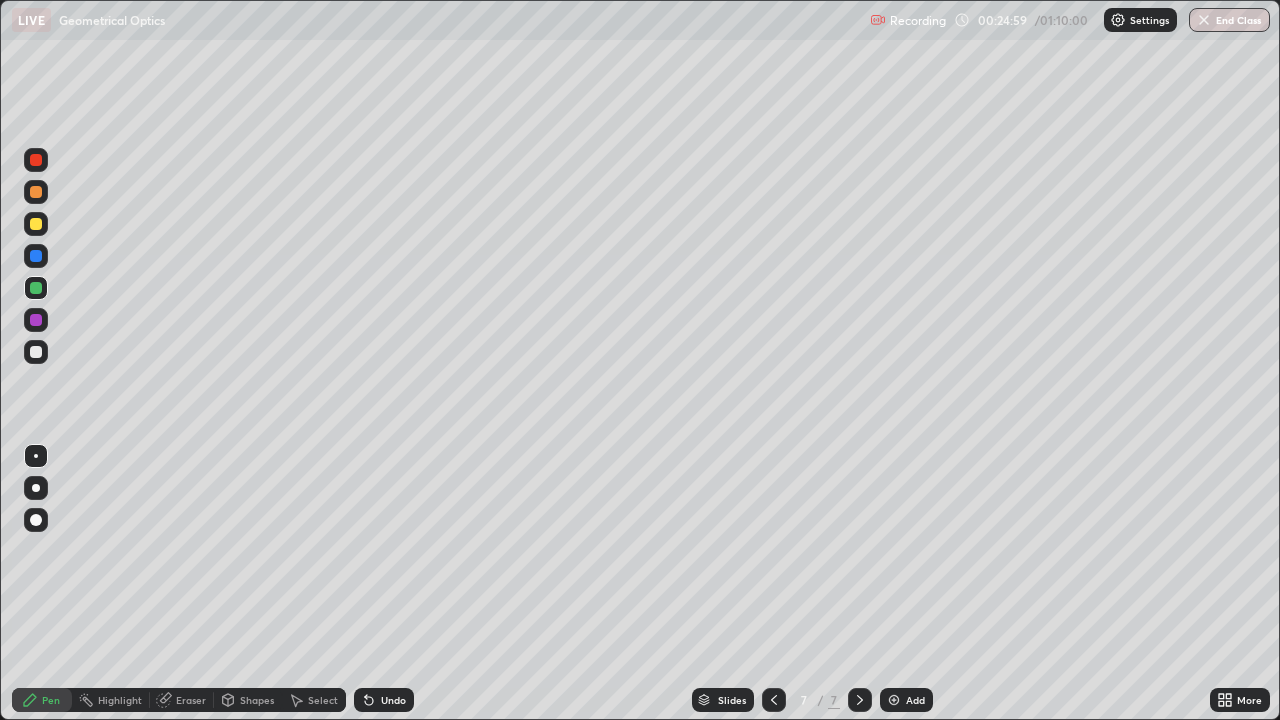click at bounding box center [36, 320] 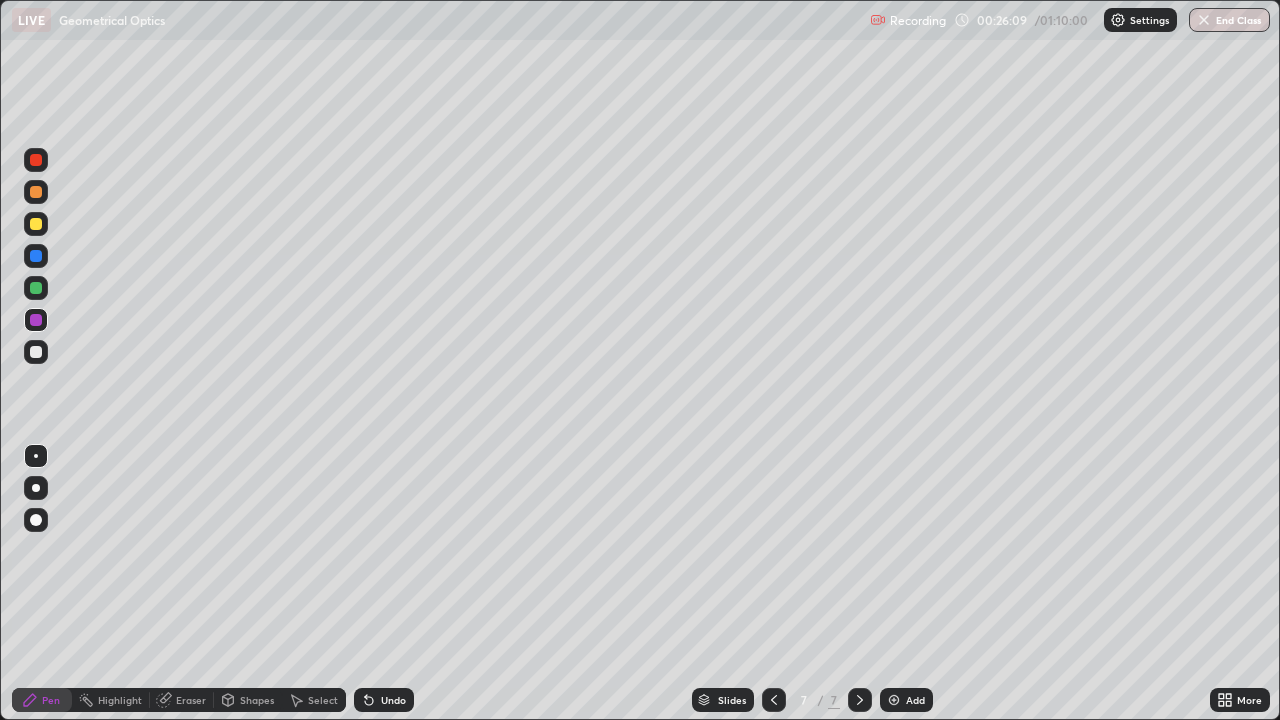 click at bounding box center [36, 224] 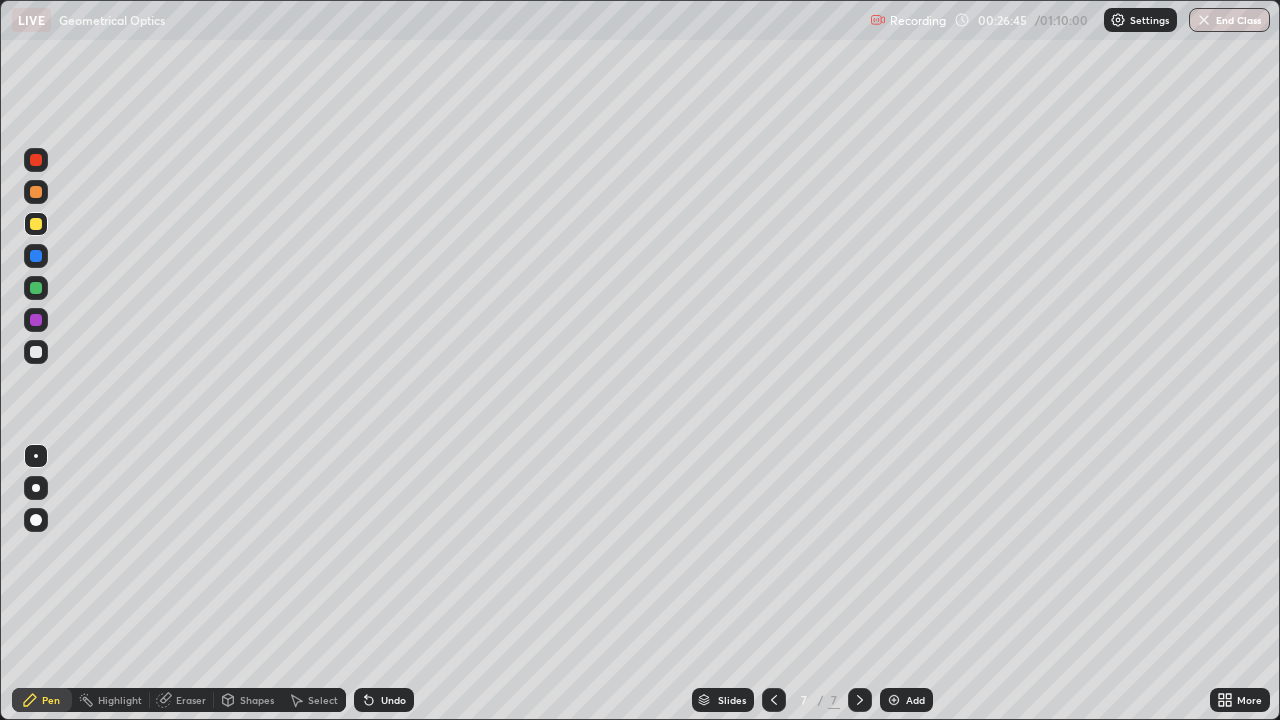 click on "Eraser" at bounding box center (191, 700) 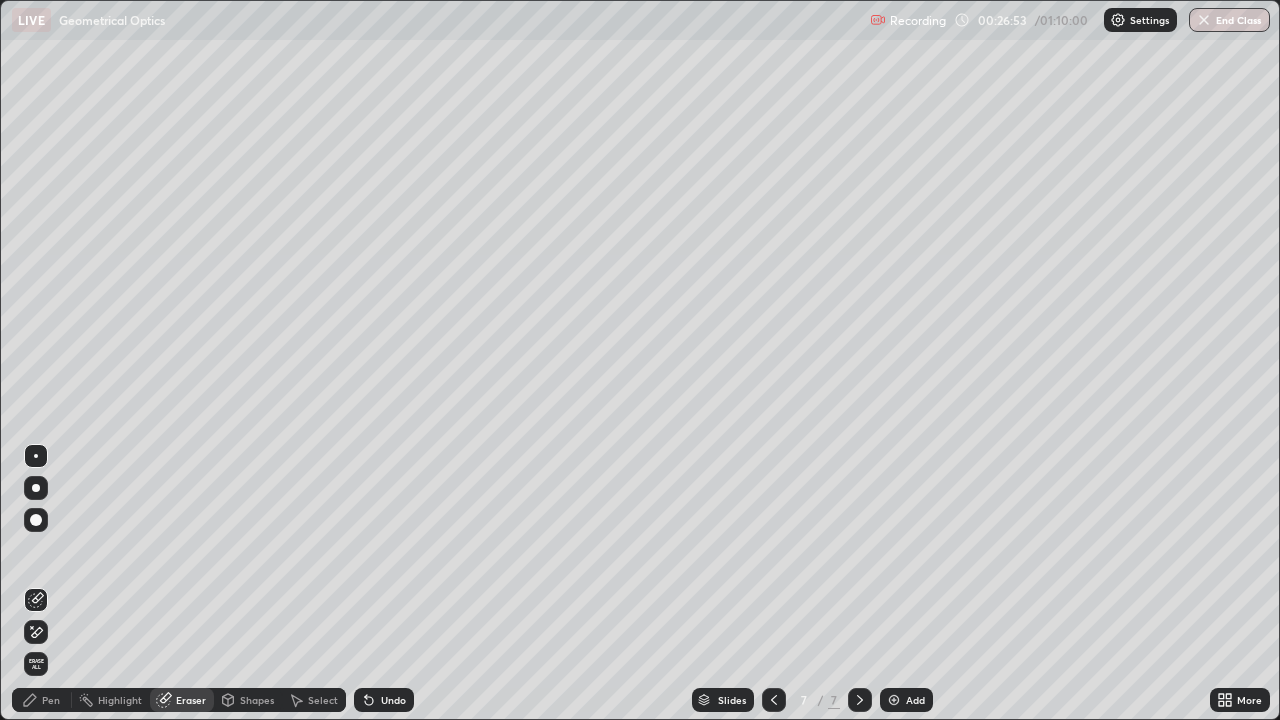 click on "Pen" at bounding box center (51, 700) 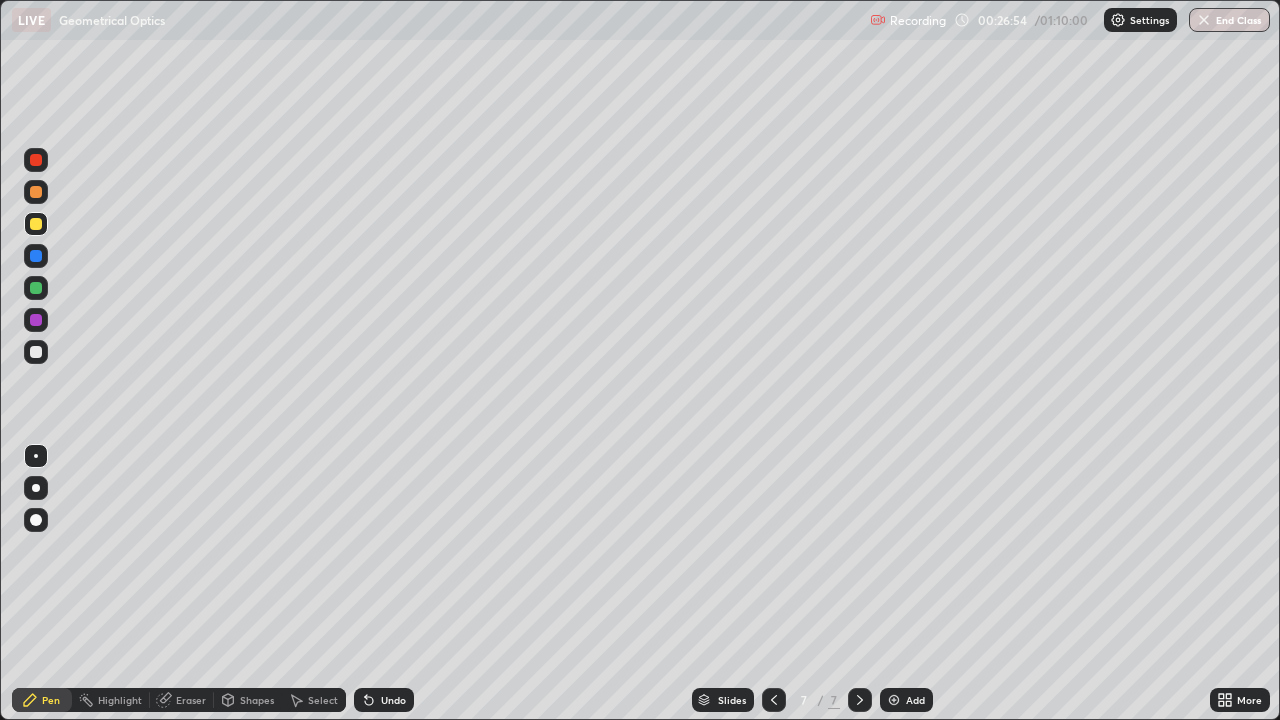 click at bounding box center (36, 224) 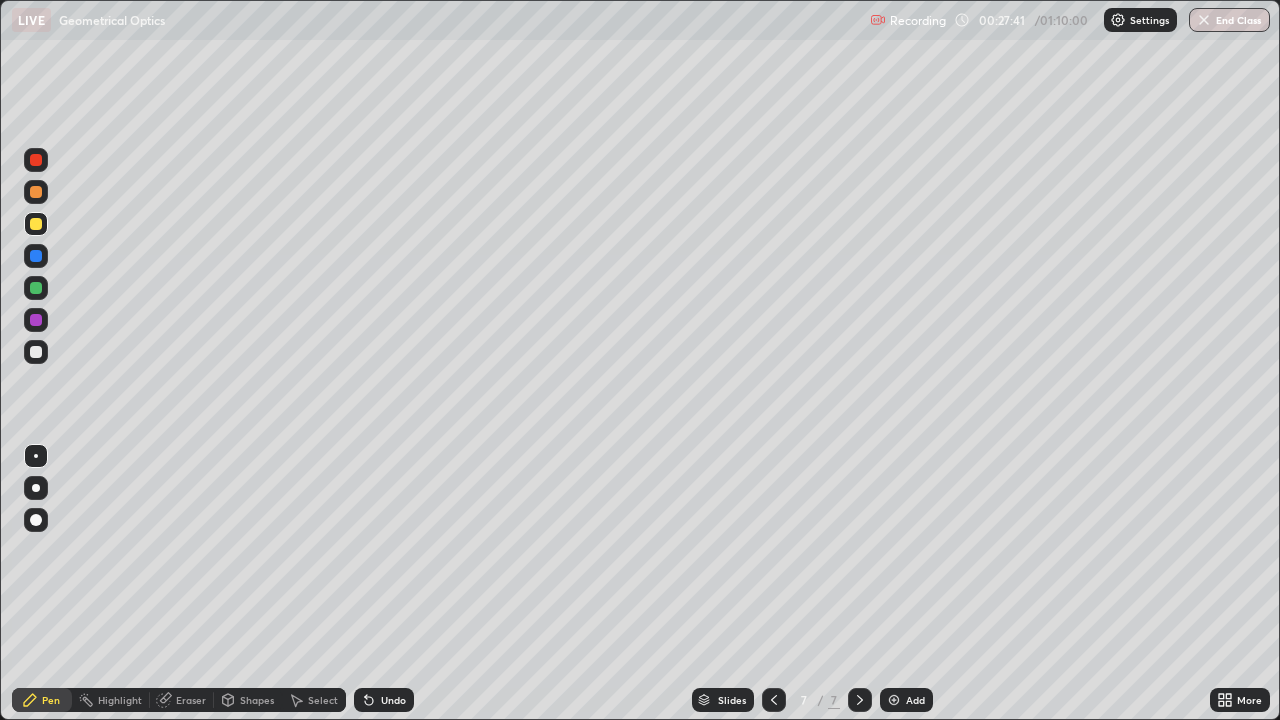 click at bounding box center (36, 352) 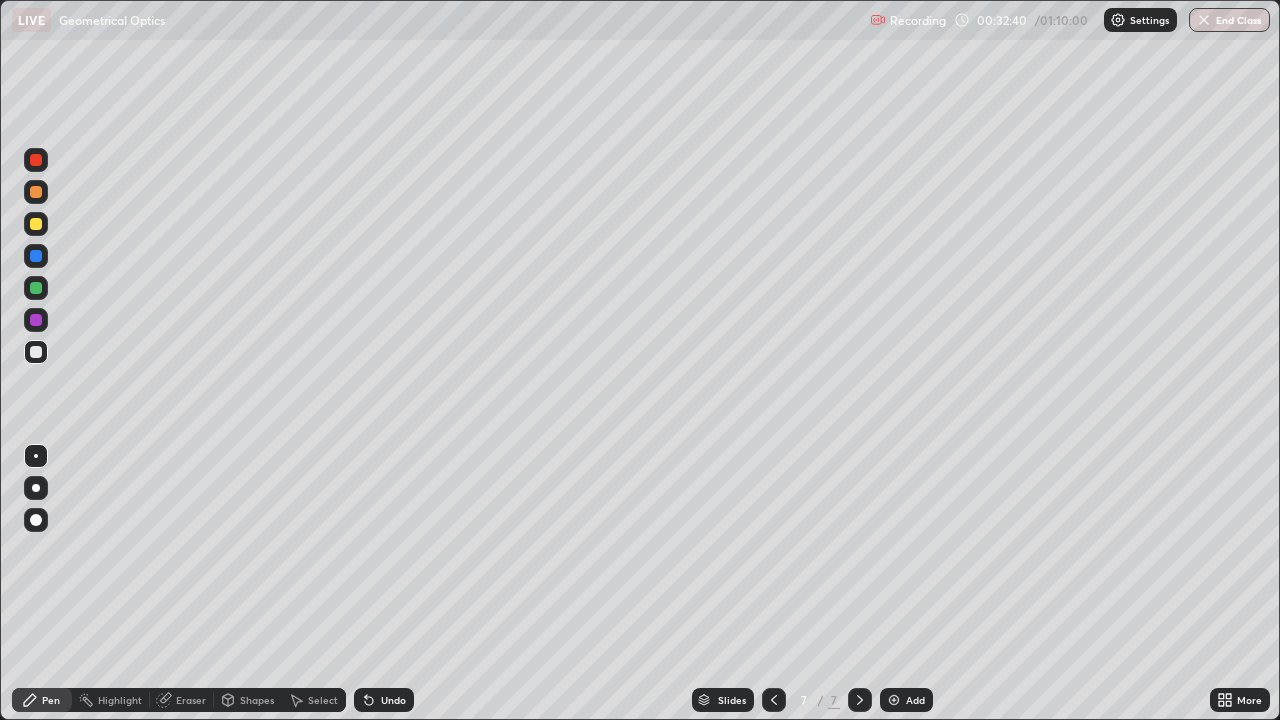 click at bounding box center (894, 700) 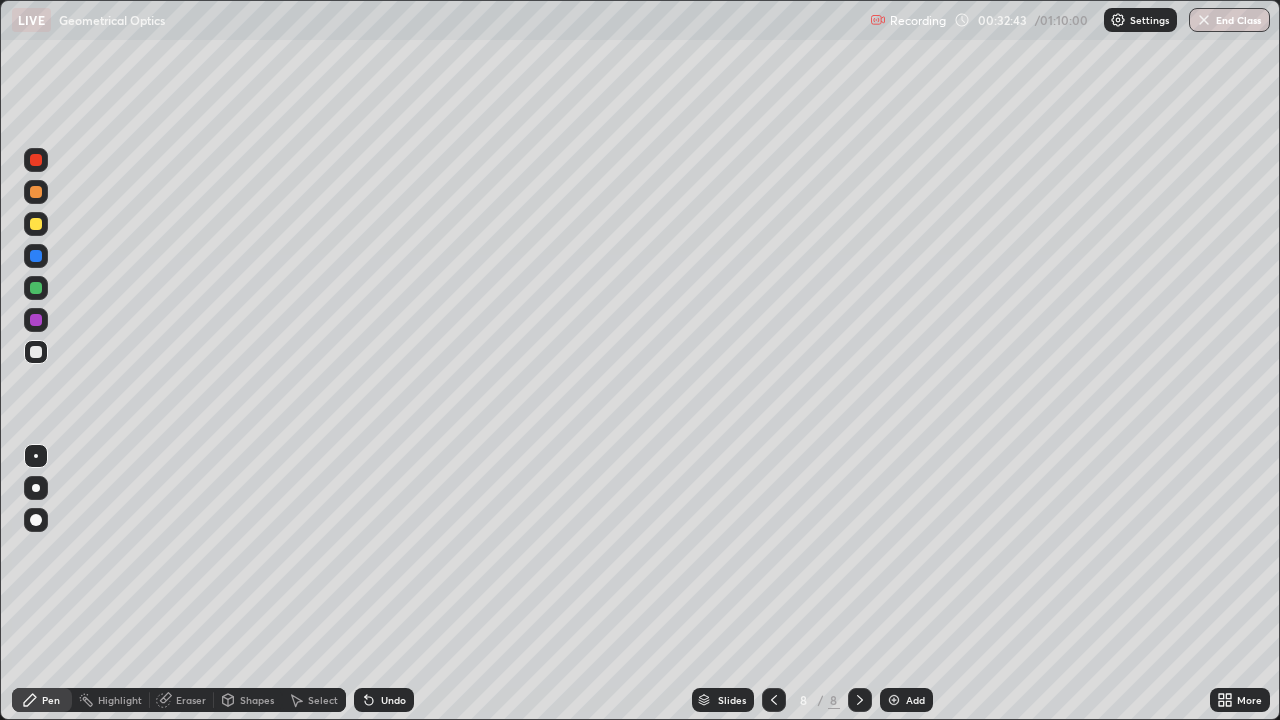 click at bounding box center (36, 224) 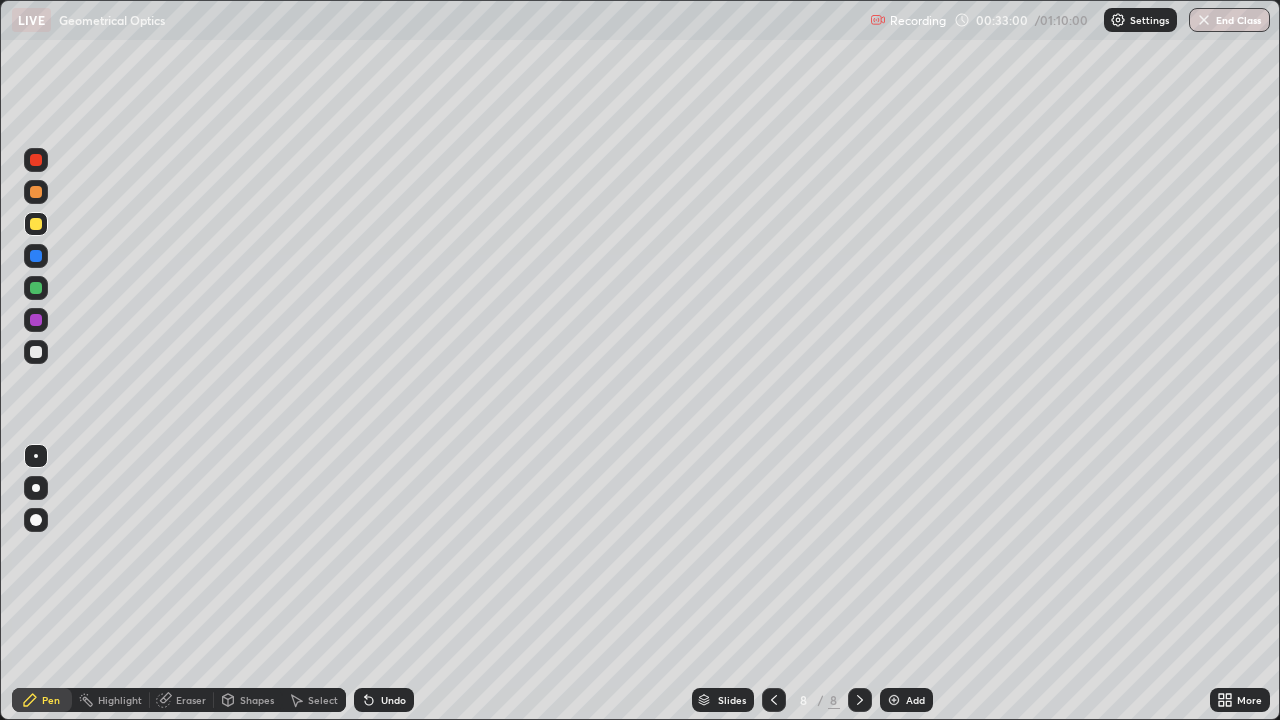 click on "Eraser" at bounding box center (191, 700) 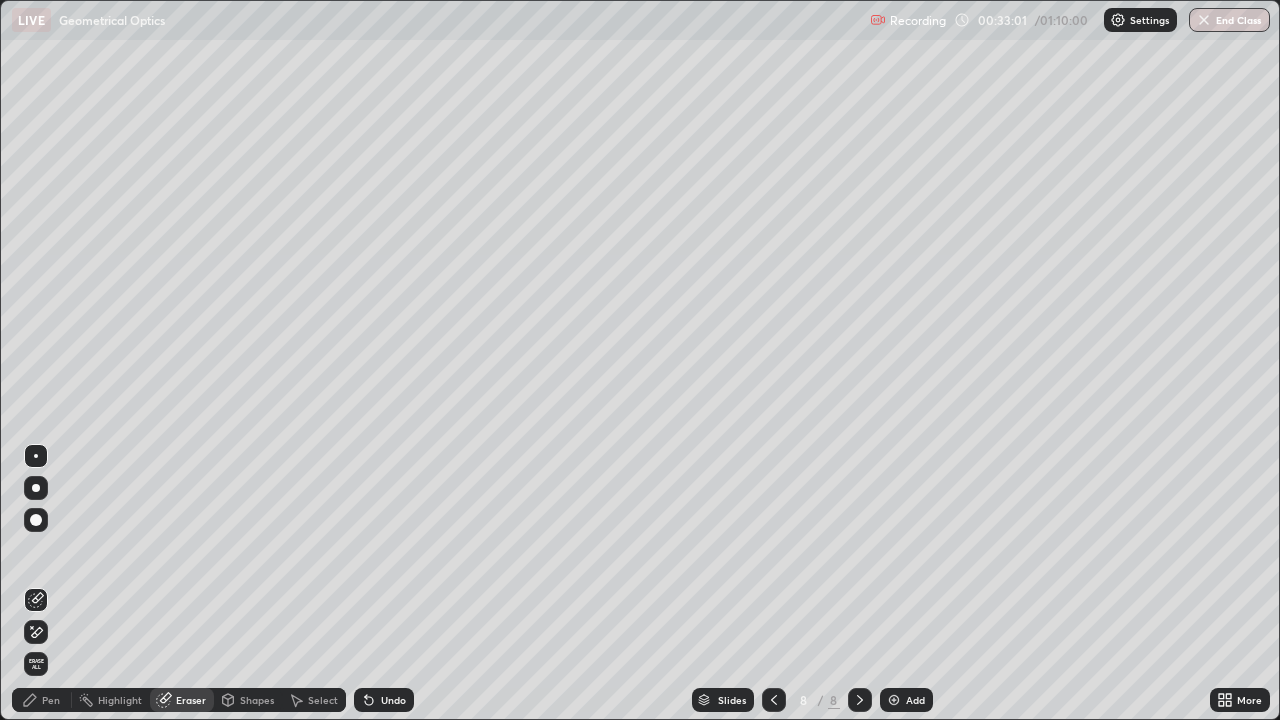 click 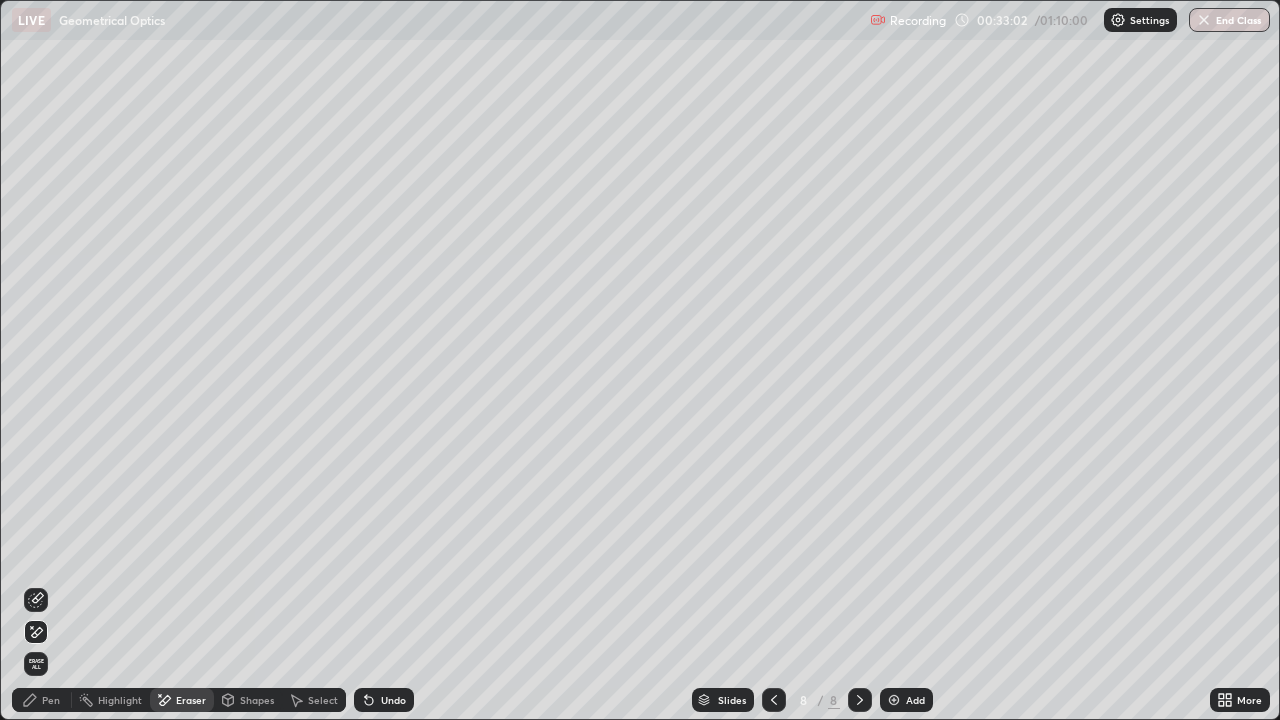 click 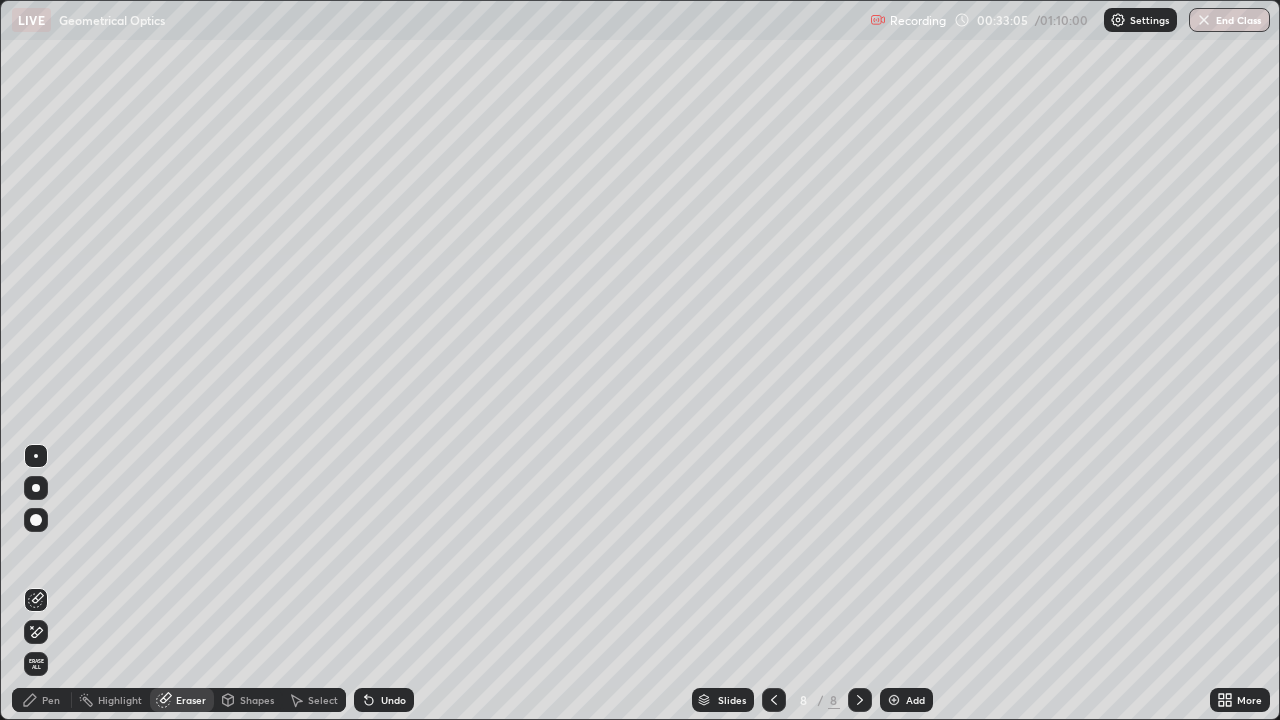 click on "Pen" at bounding box center (51, 700) 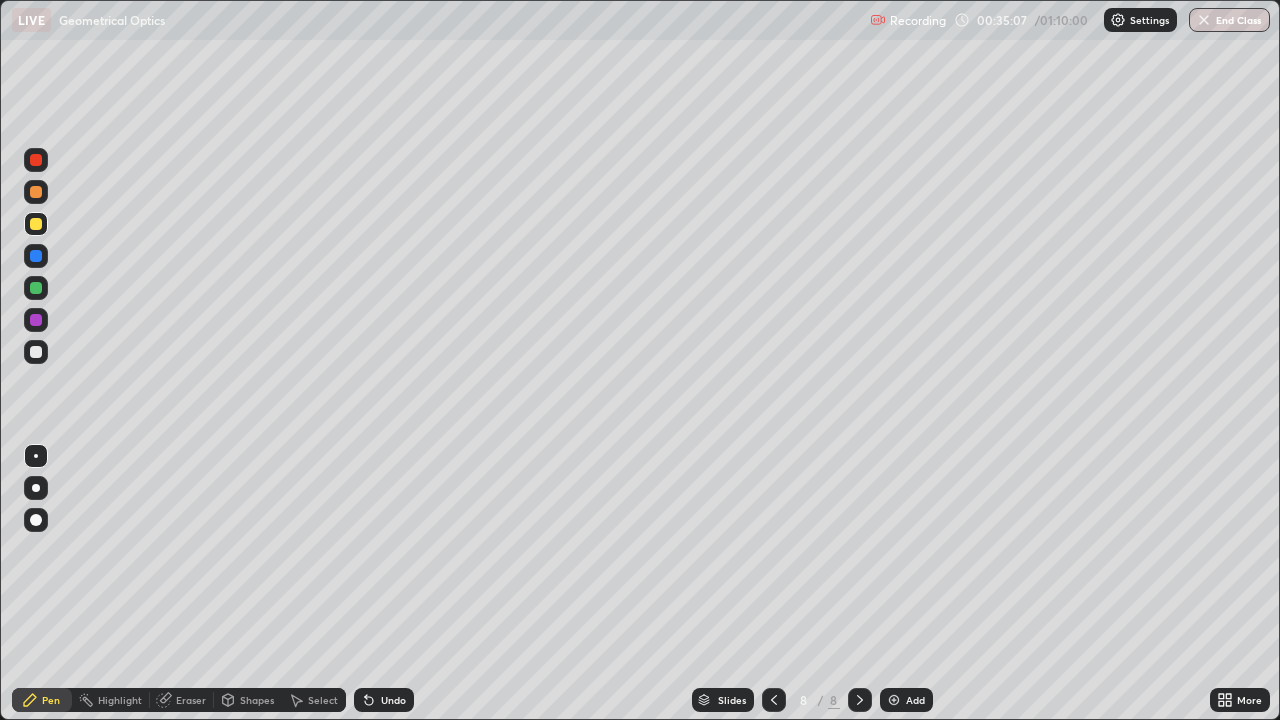 click at bounding box center [36, 352] 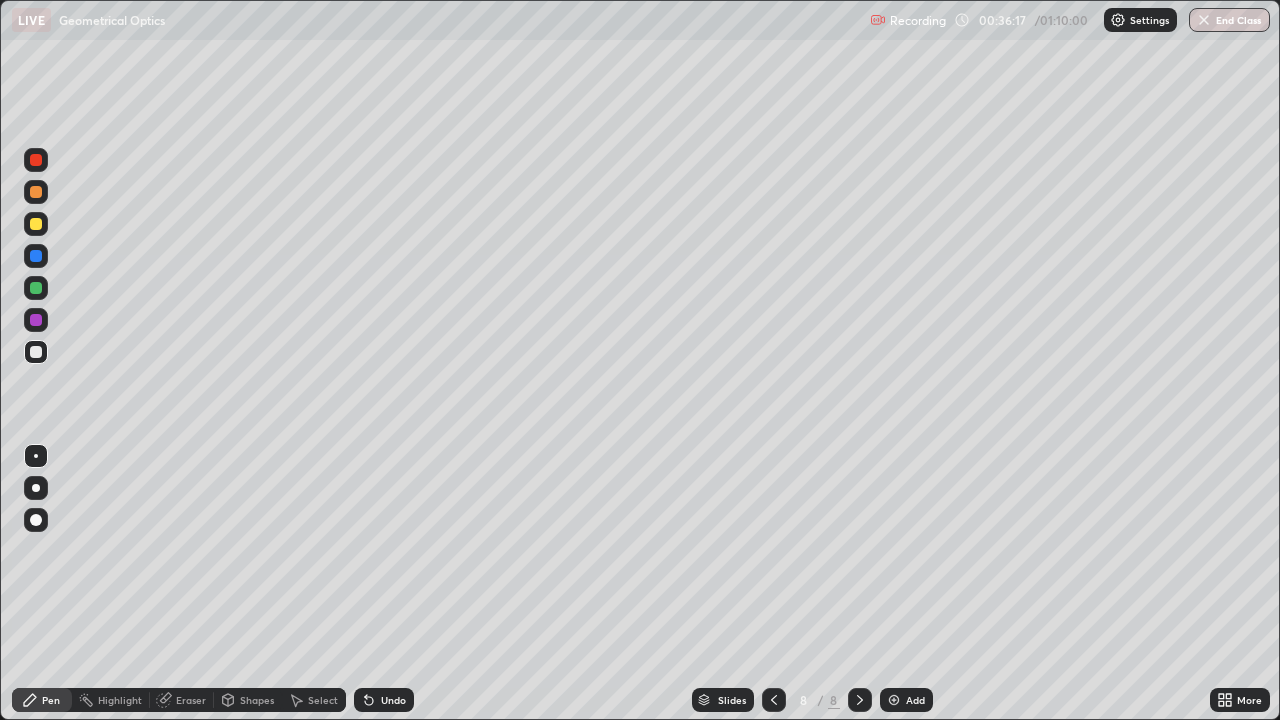 click at bounding box center [36, 224] 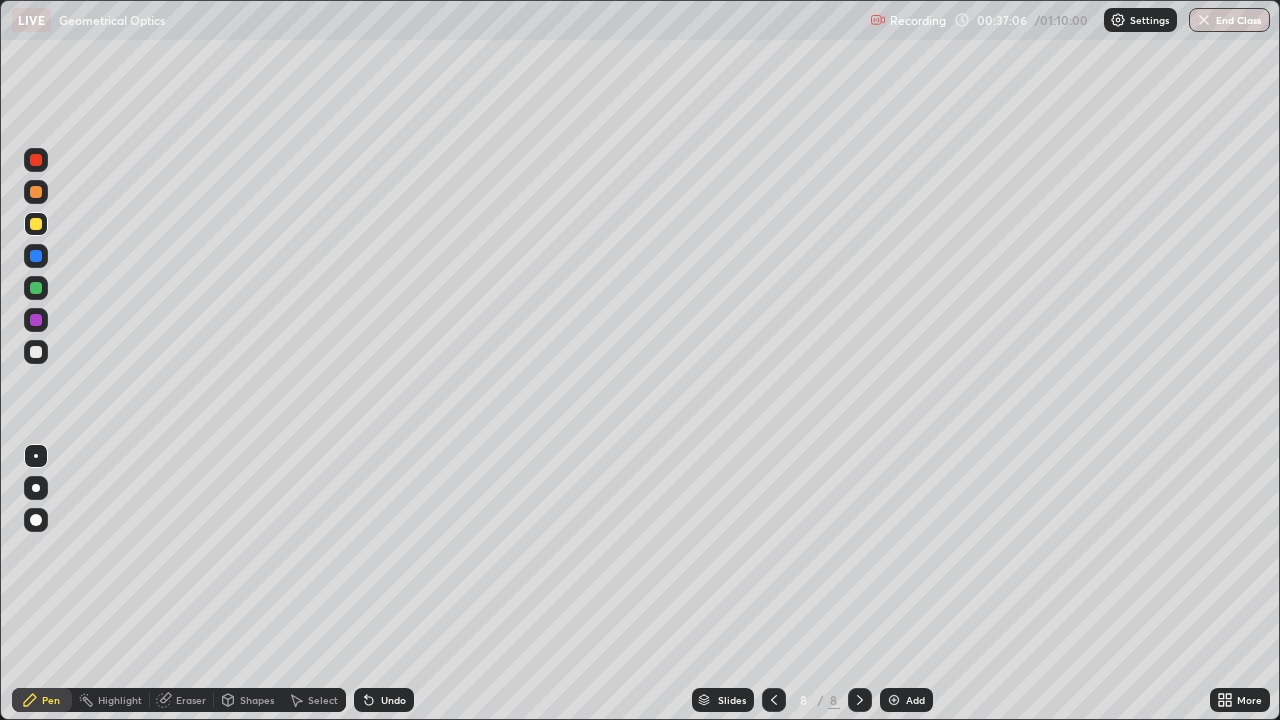 click on "Undo" at bounding box center [393, 700] 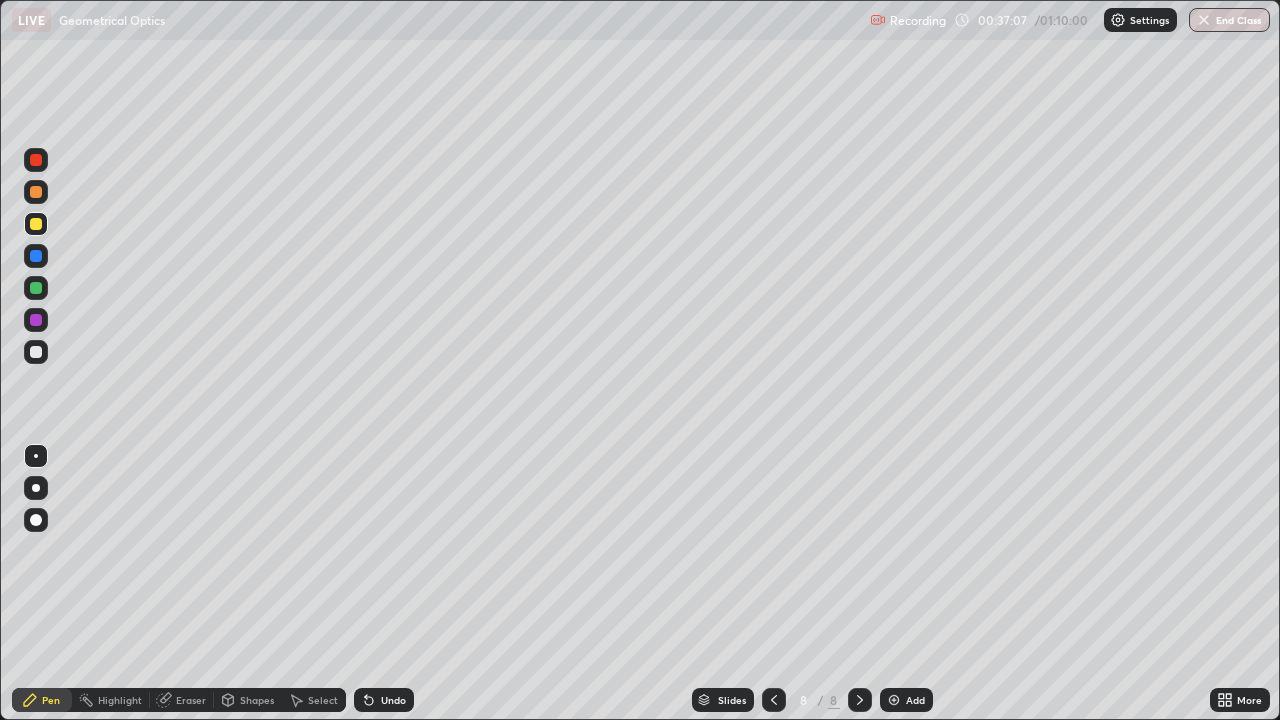 click on "Undo" at bounding box center [384, 700] 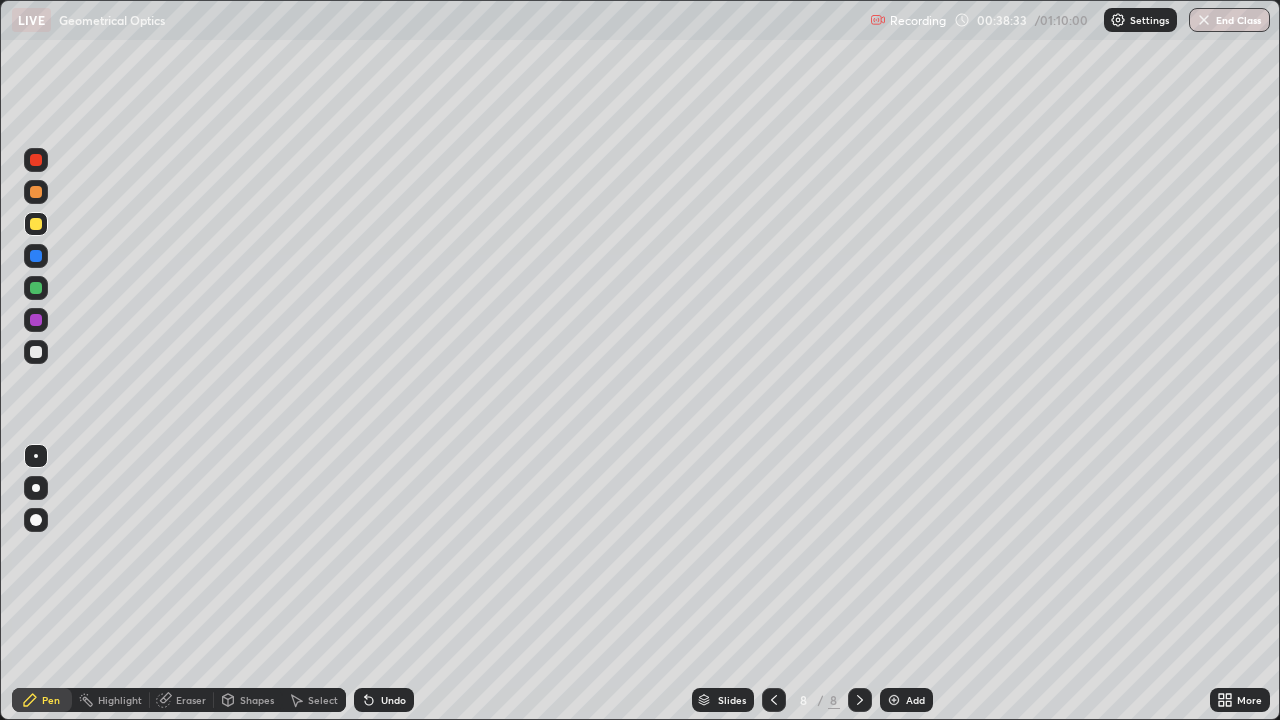 click at bounding box center (36, 160) 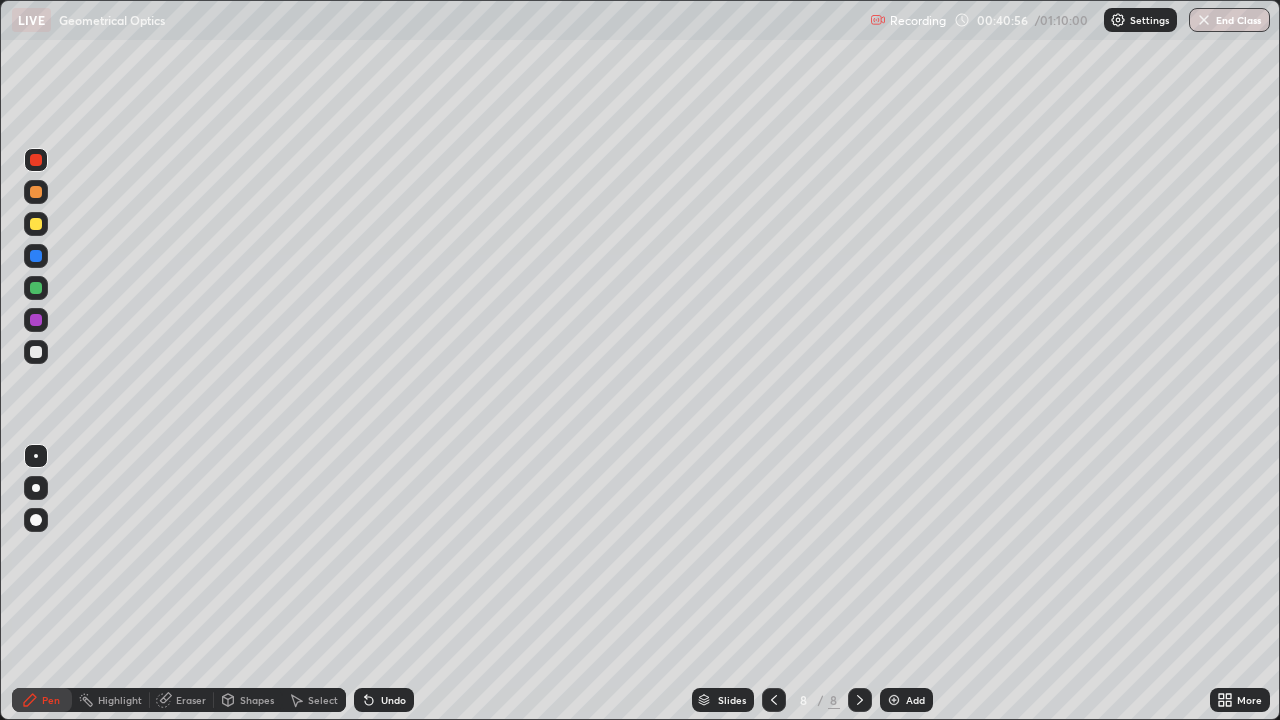 click at bounding box center (36, 224) 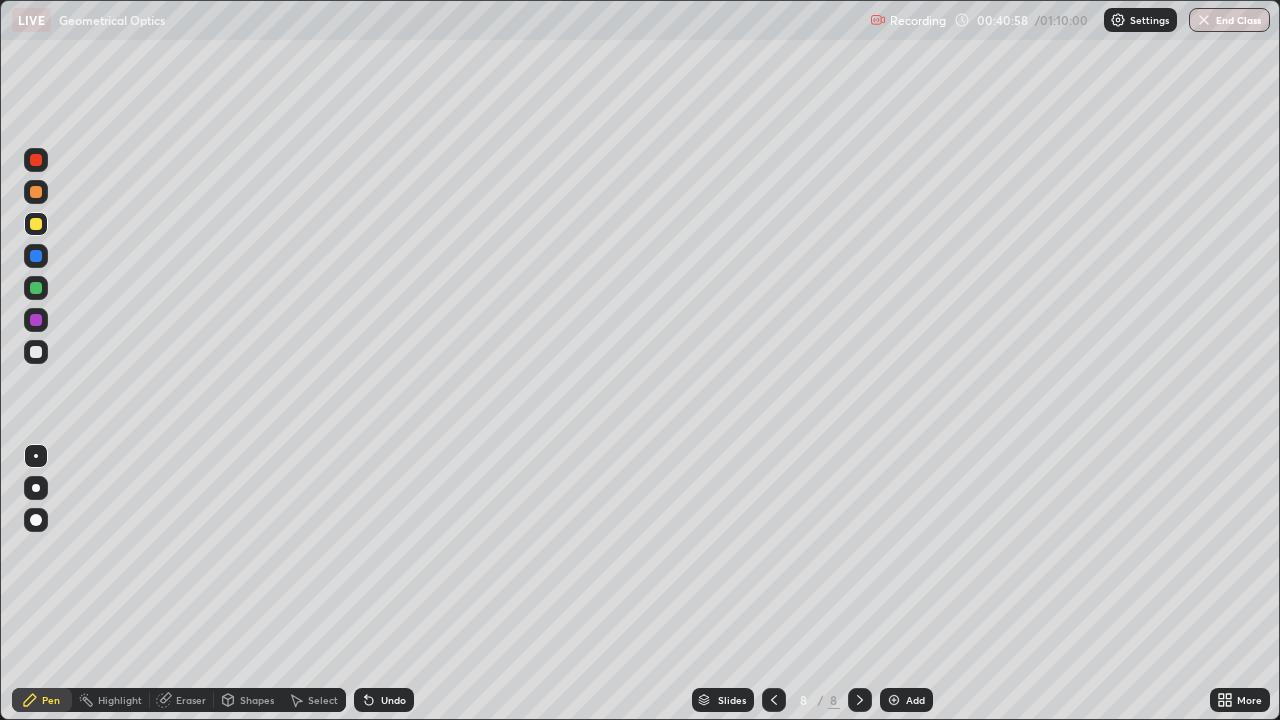 click on "Add" at bounding box center [915, 700] 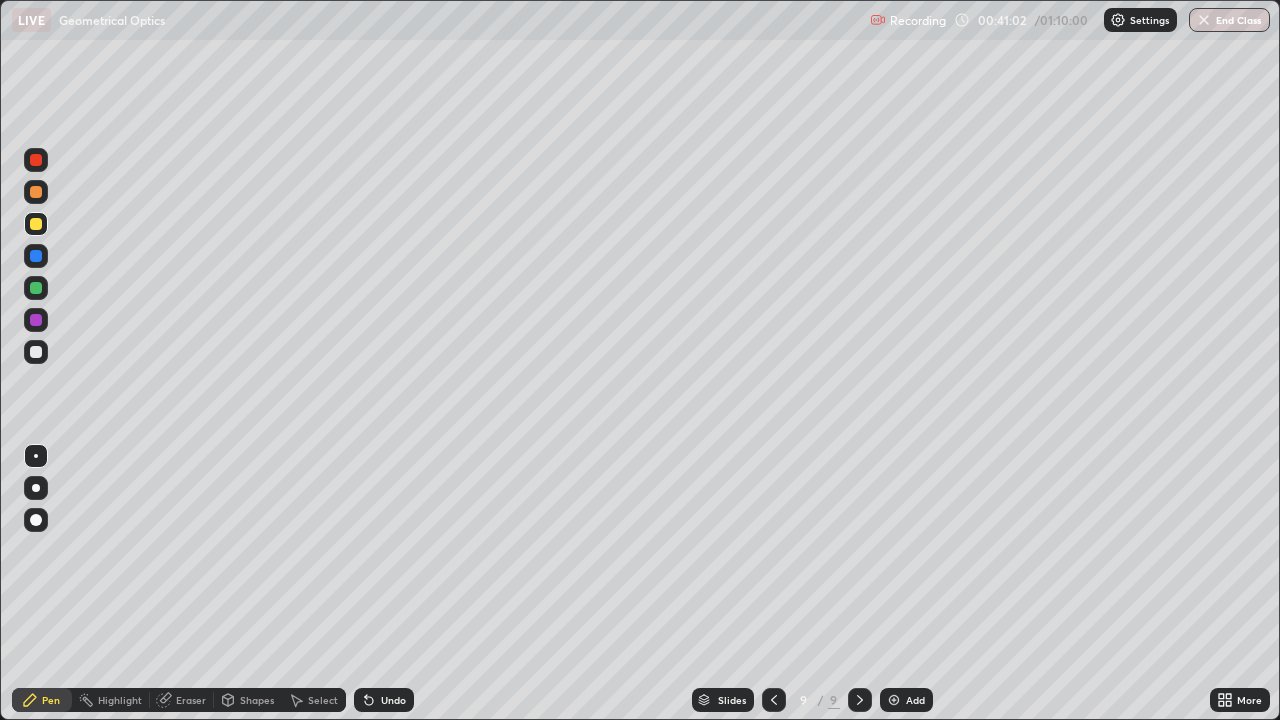click on "Geometrical Optics" at bounding box center (112, 20) 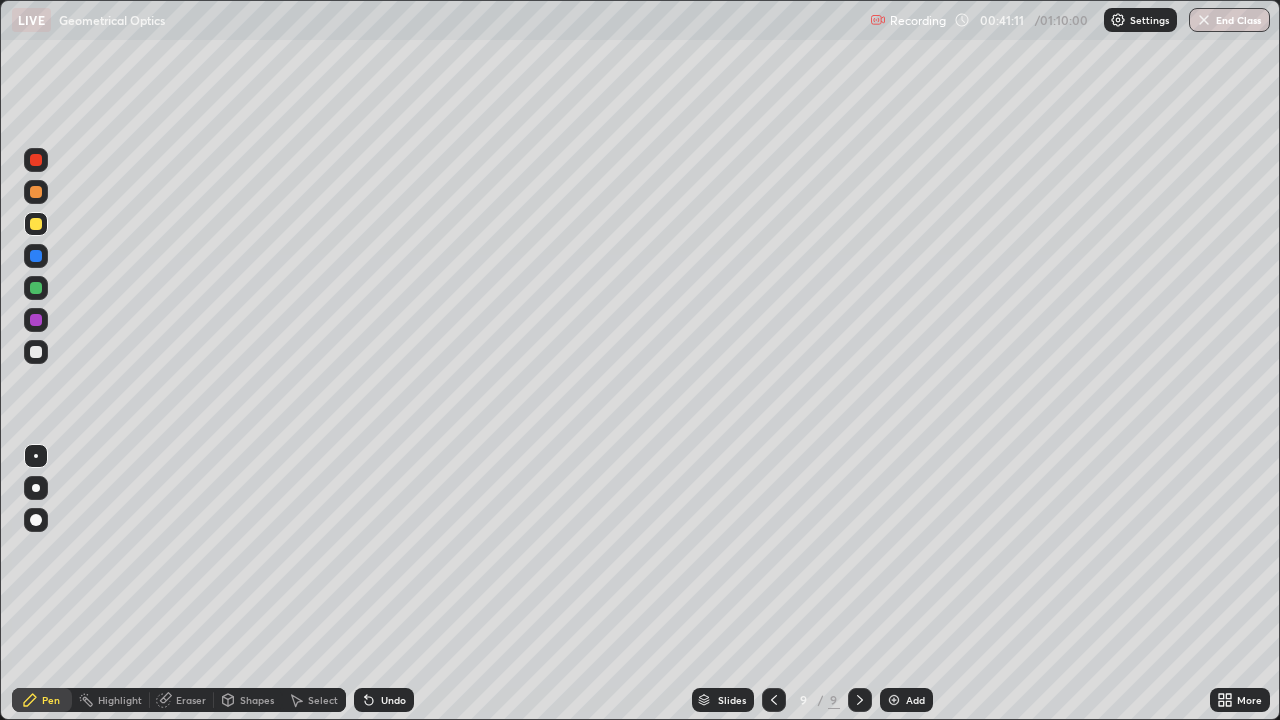 click at bounding box center [36, 352] 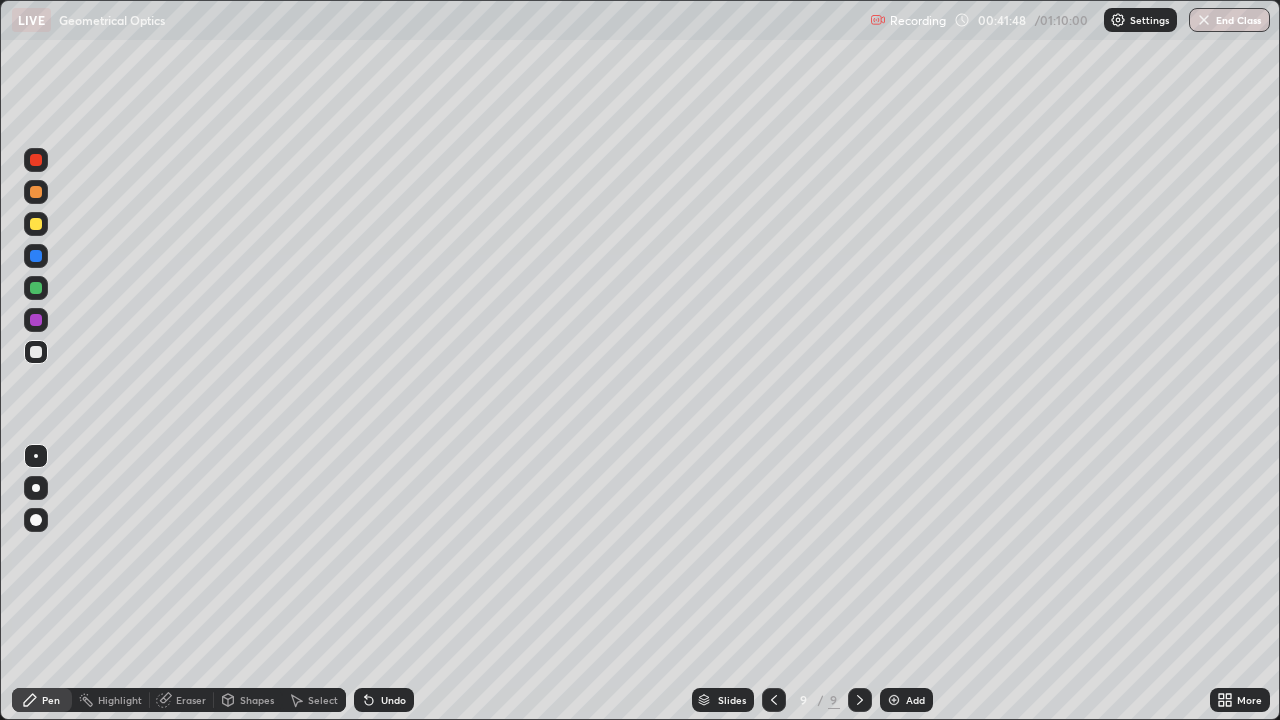 click at bounding box center (36, 224) 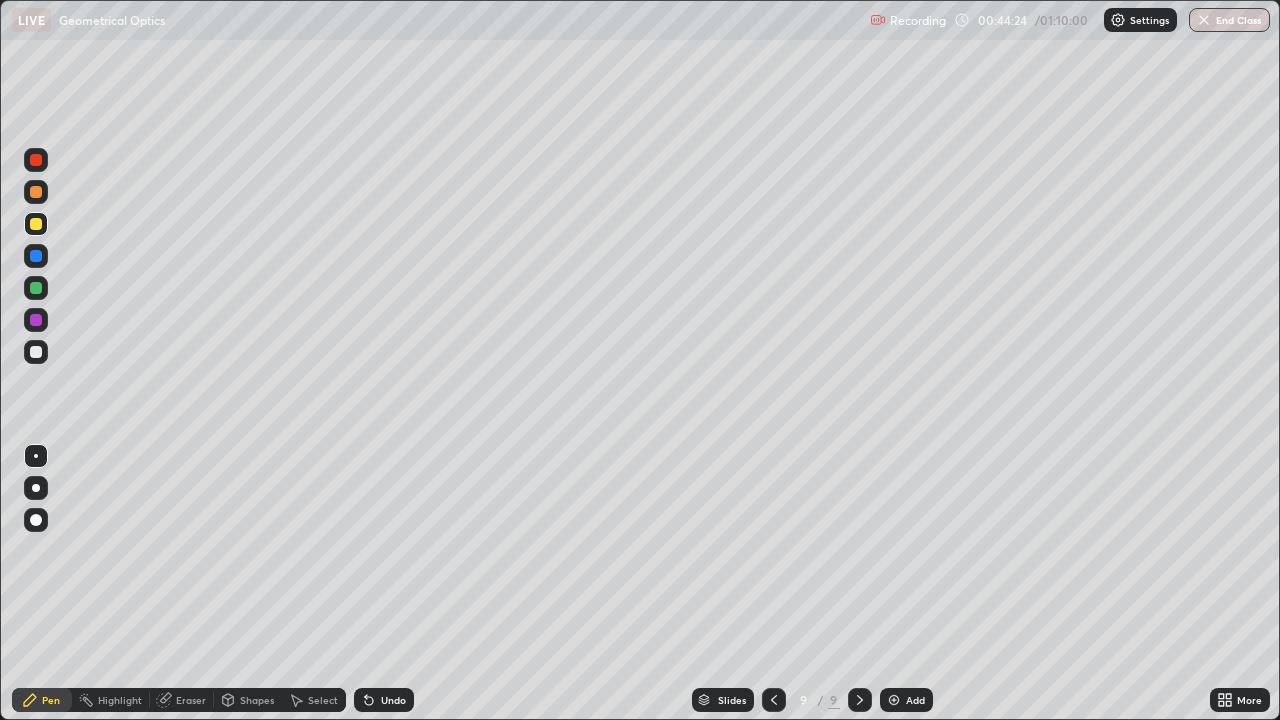 click at bounding box center [36, 224] 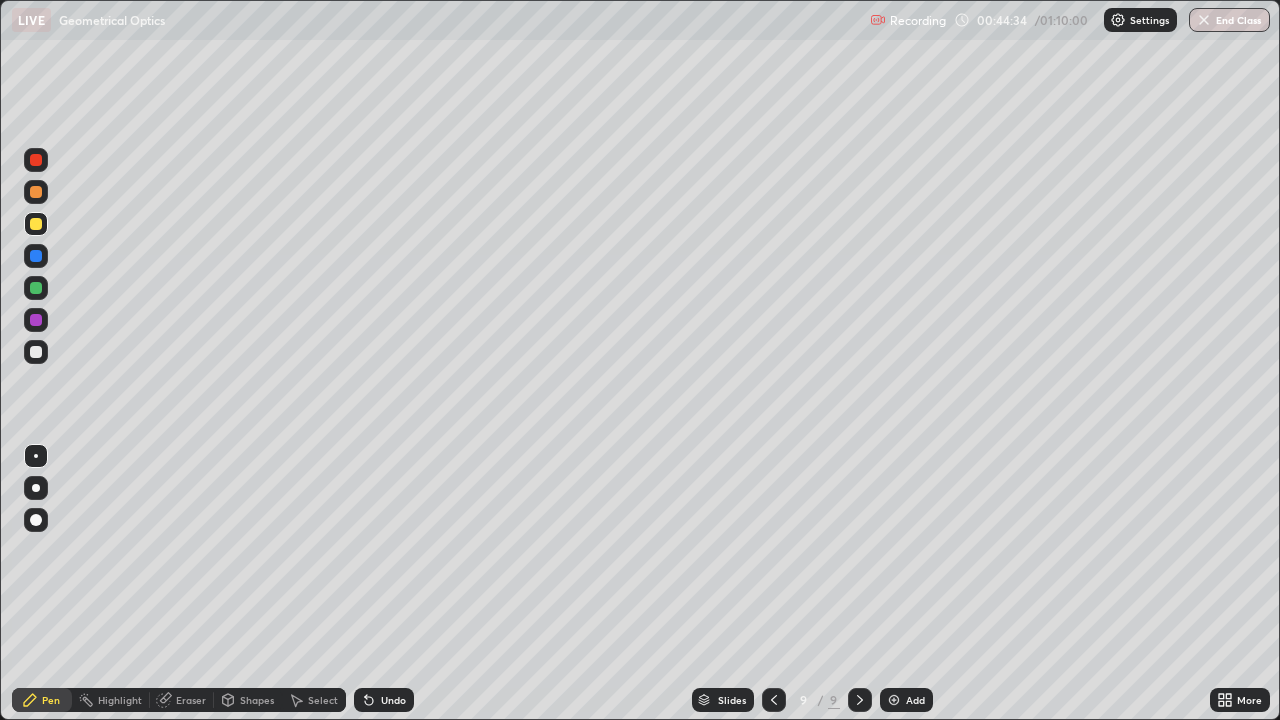 click at bounding box center (36, 288) 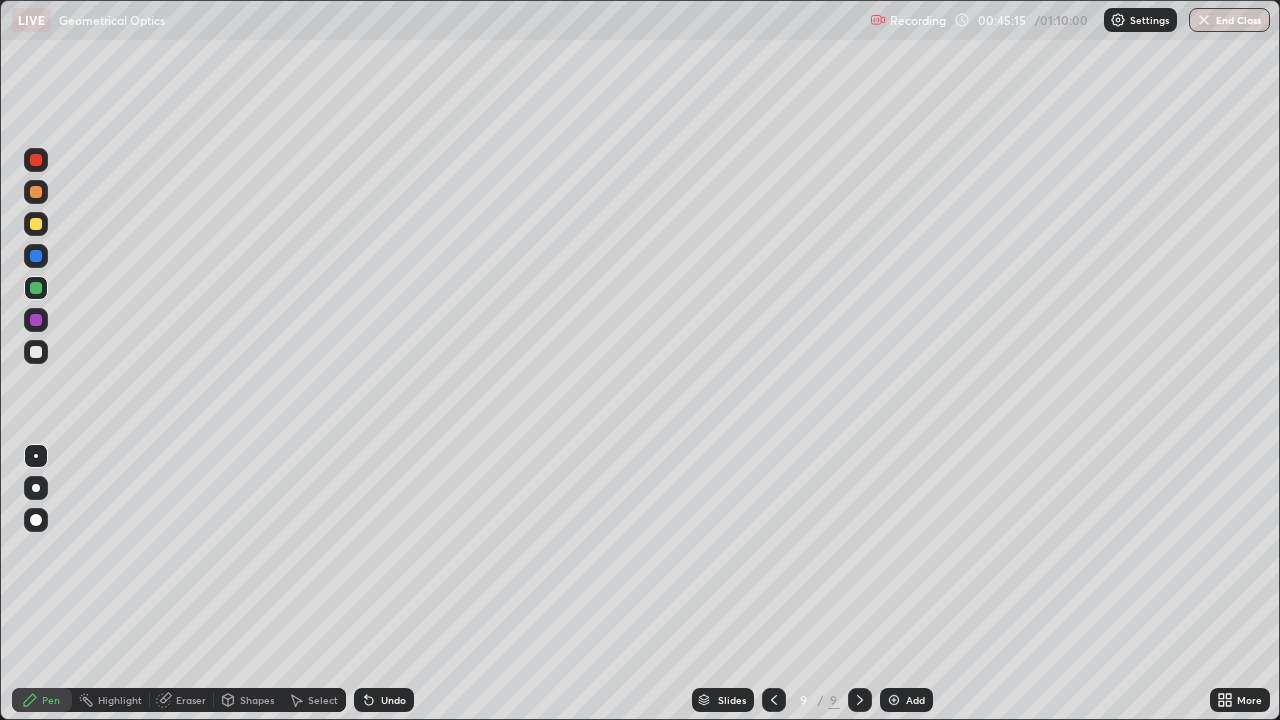 click at bounding box center (36, 352) 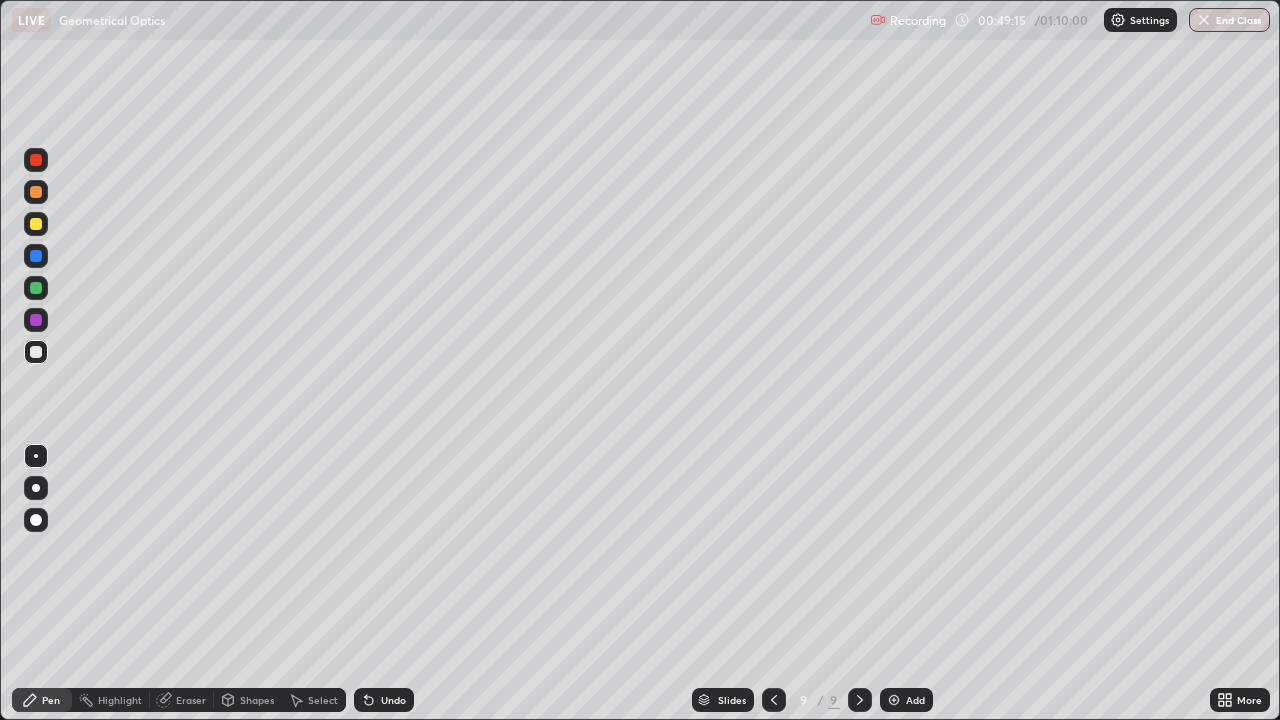 click on "Add" at bounding box center [915, 700] 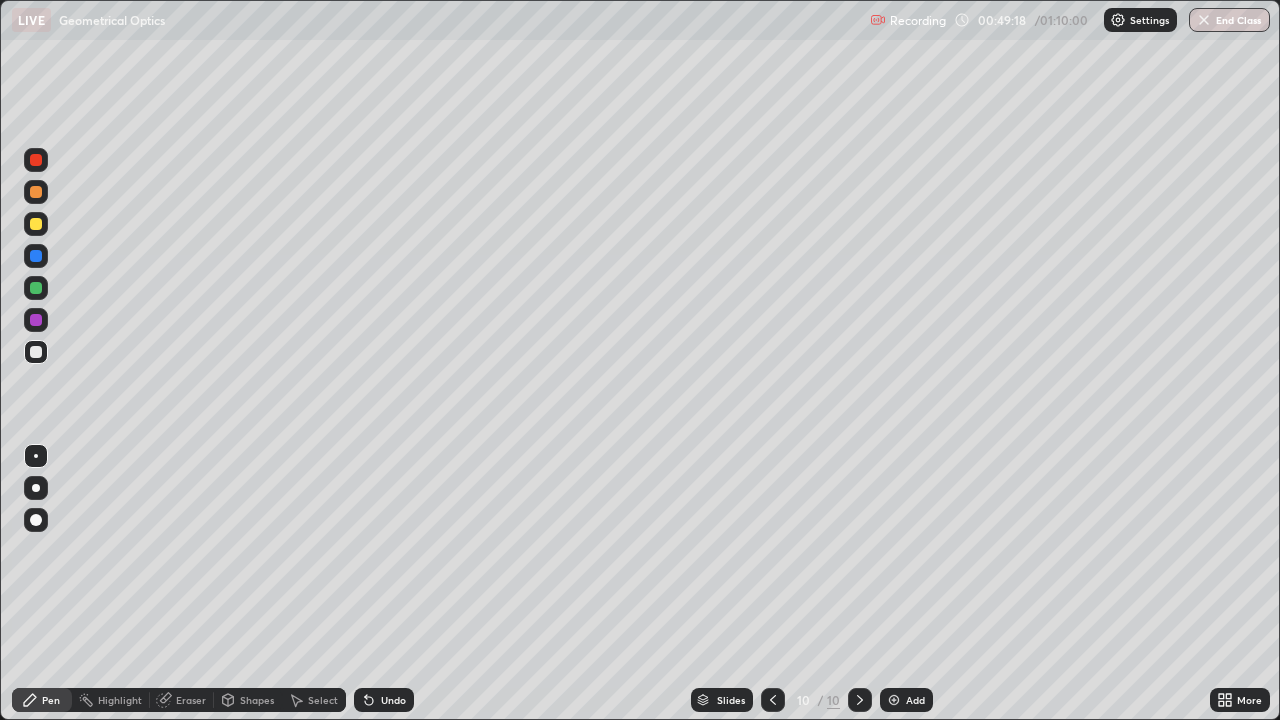 click at bounding box center (36, 224) 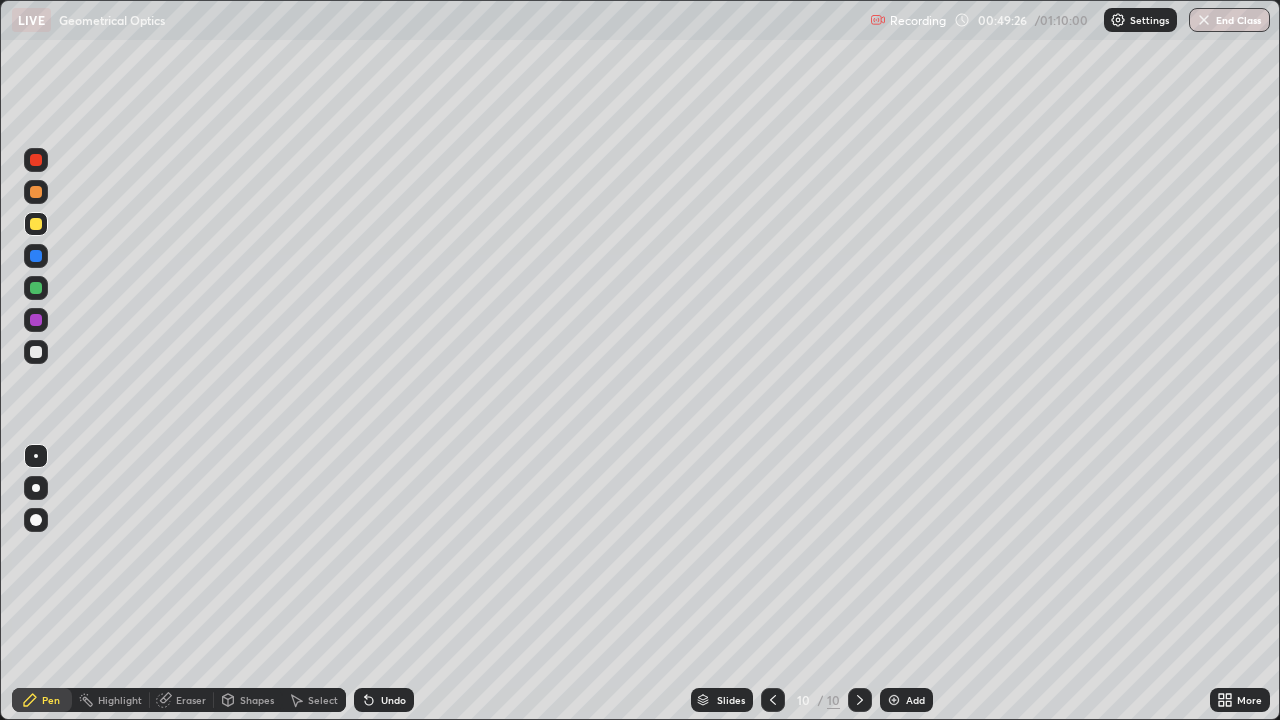 click at bounding box center (36, 352) 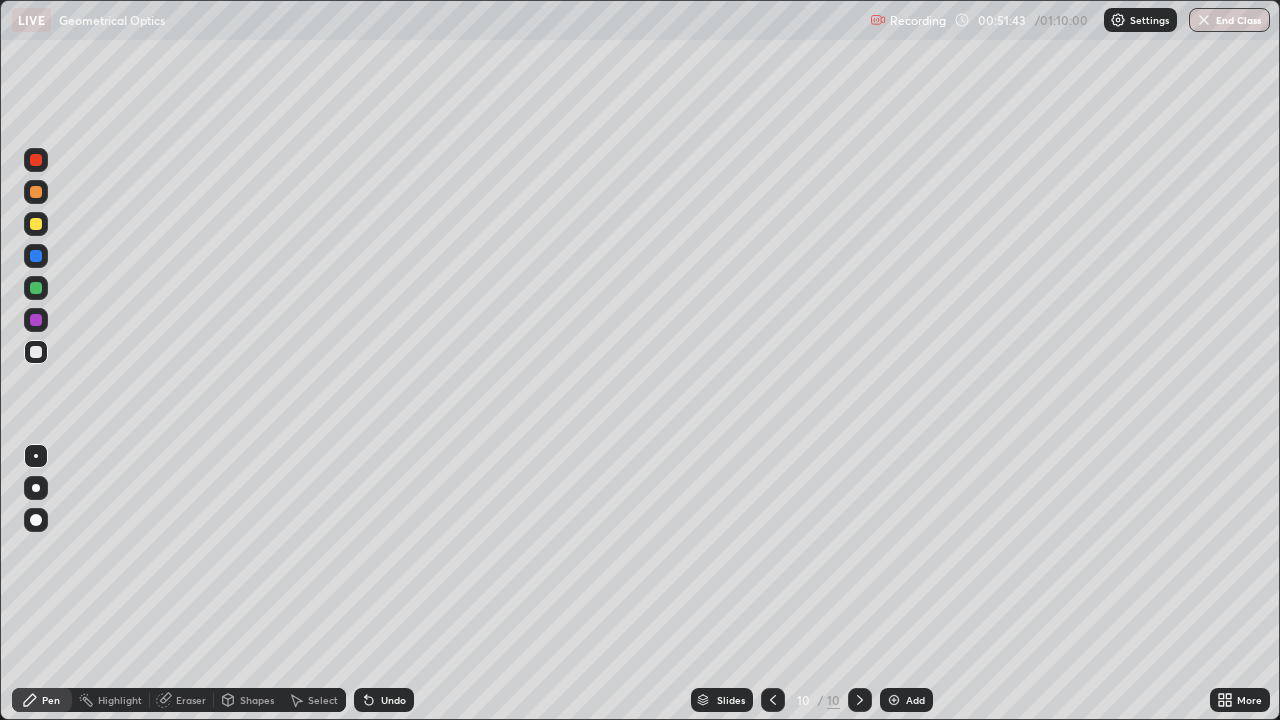 click on "Add" at bounding box center (906, 700) 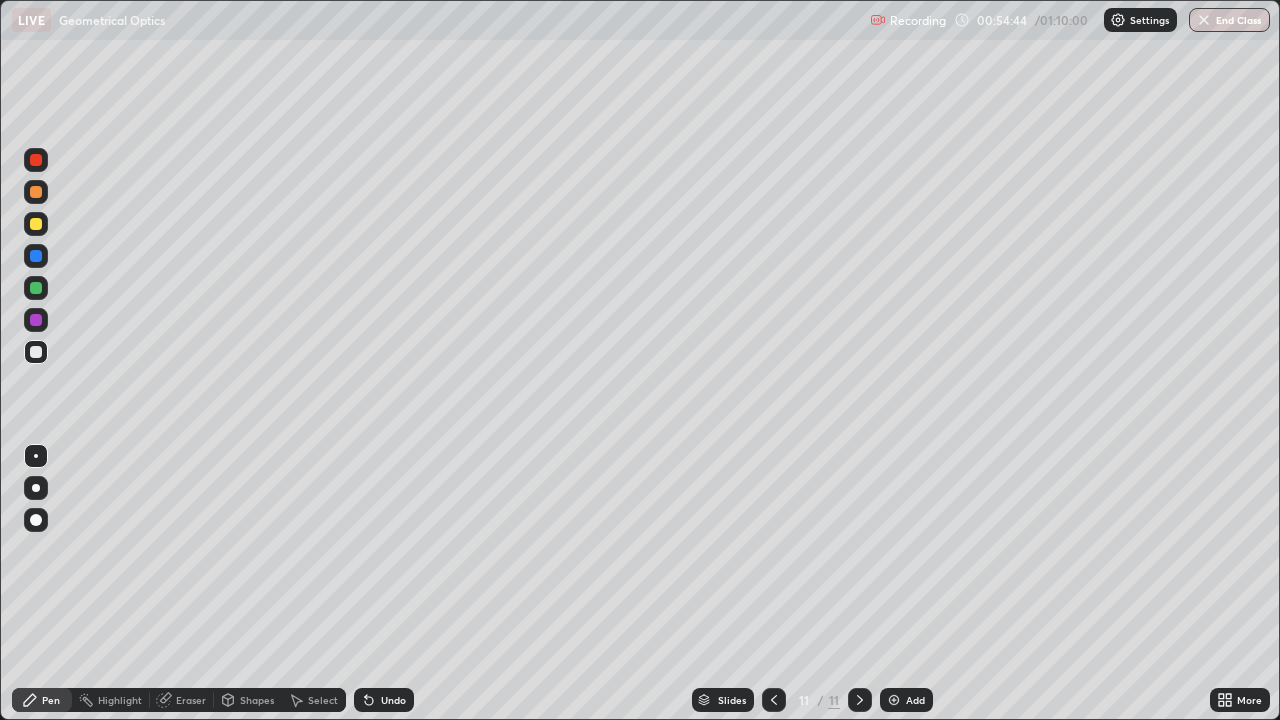 click at bounding box center (36, 224) 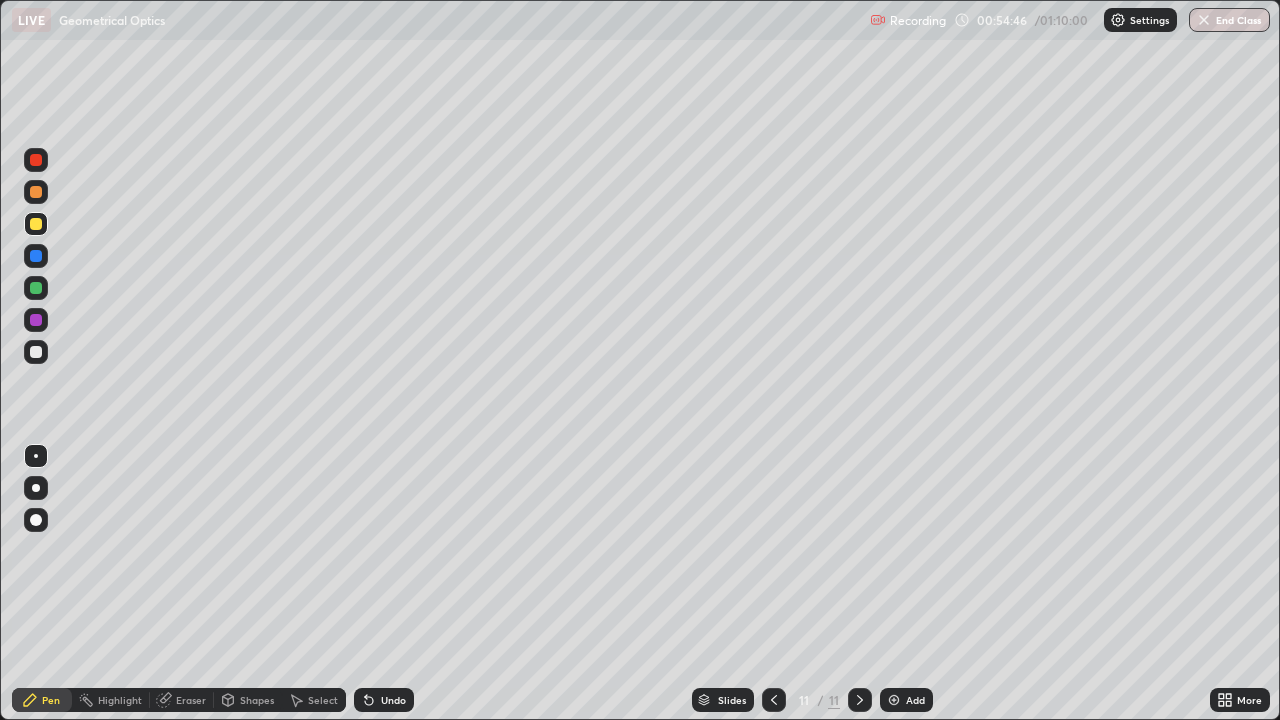 click on "Add" at bounding box center (915, 700) 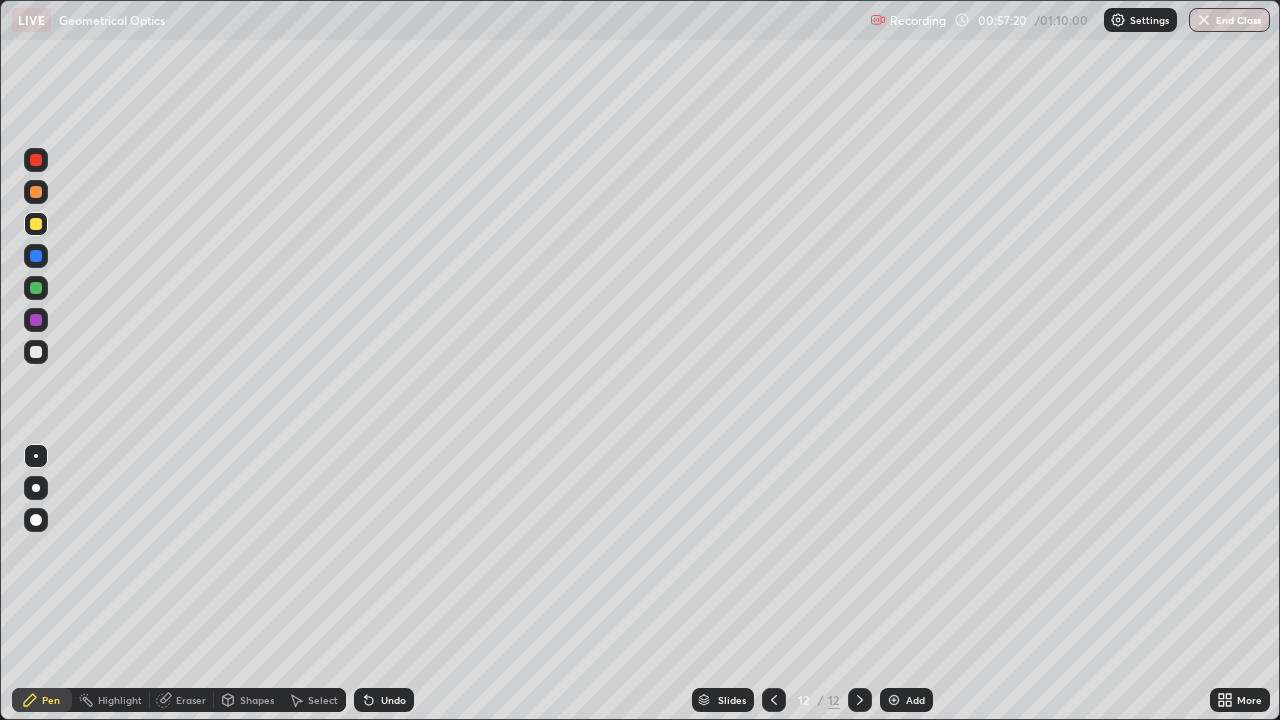 click at bounding box center (894, 700) 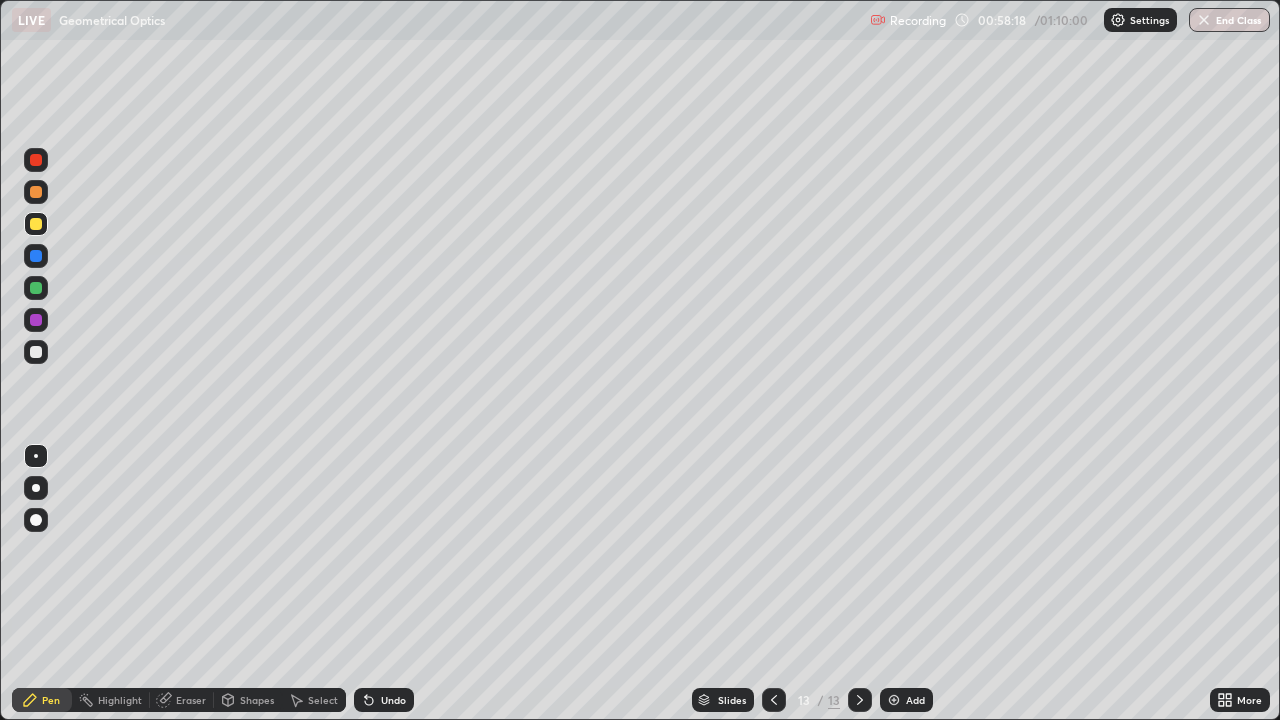 click on "End Class" at bounding box center (1229, 20) 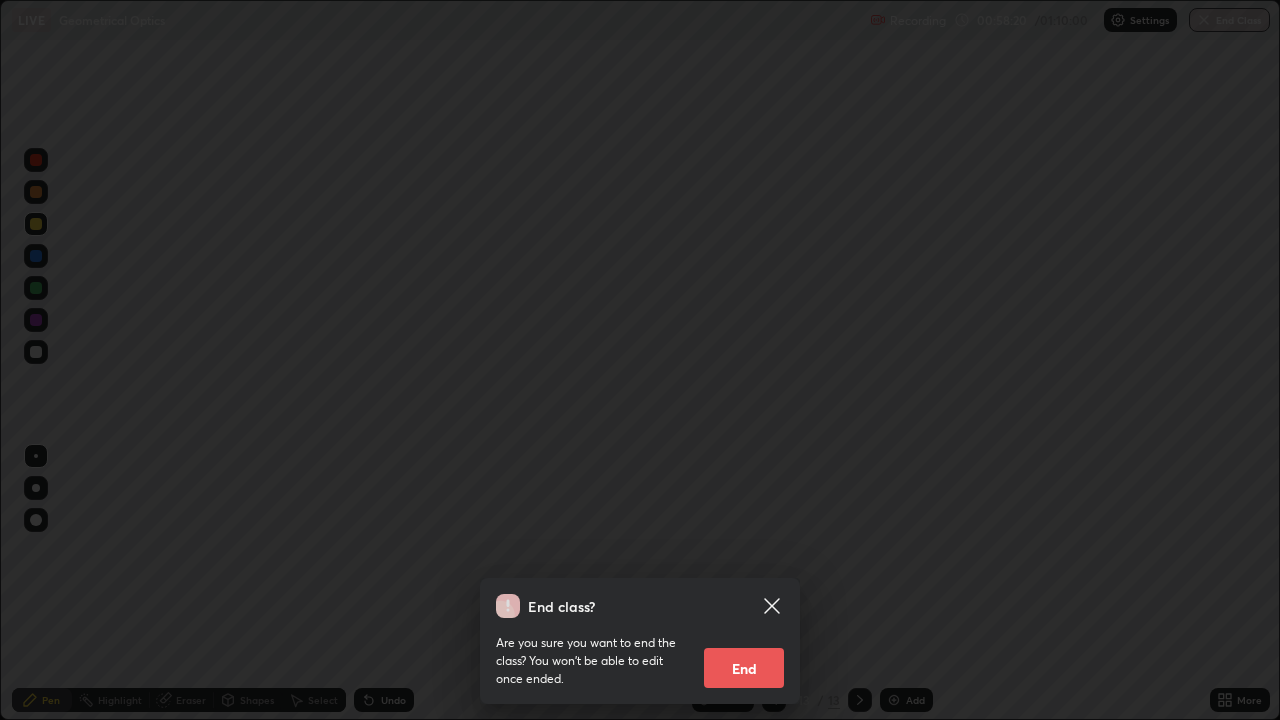click on "End" at bounding box center (744, 668) 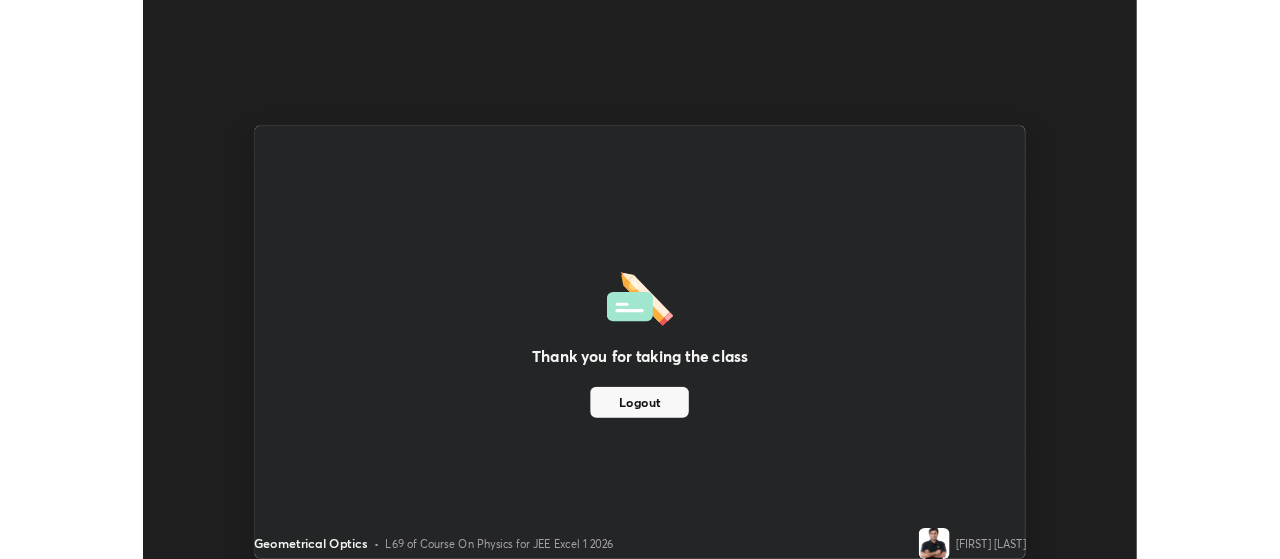 scroll, scrollTop: 559, scrollLeft: 1280, axis: both 